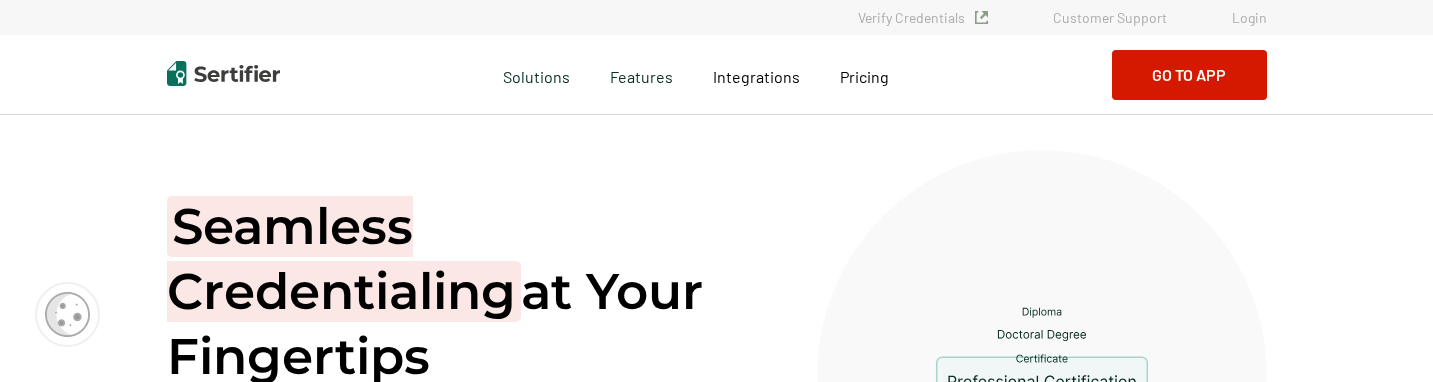 scroll, scrollTop: 0, scrollLeft: 0, axis: both 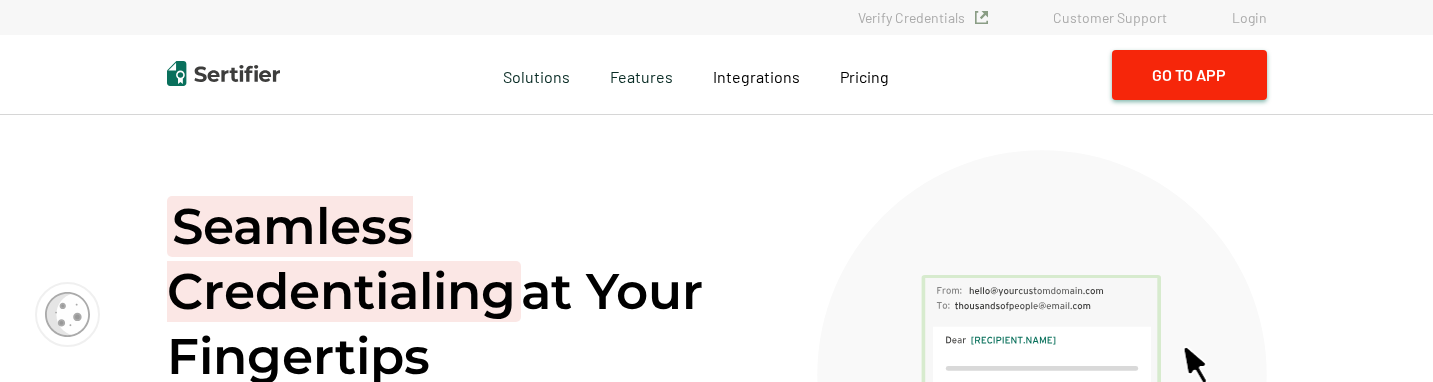 click on "Go to App" at bounding box center (1189, 75) 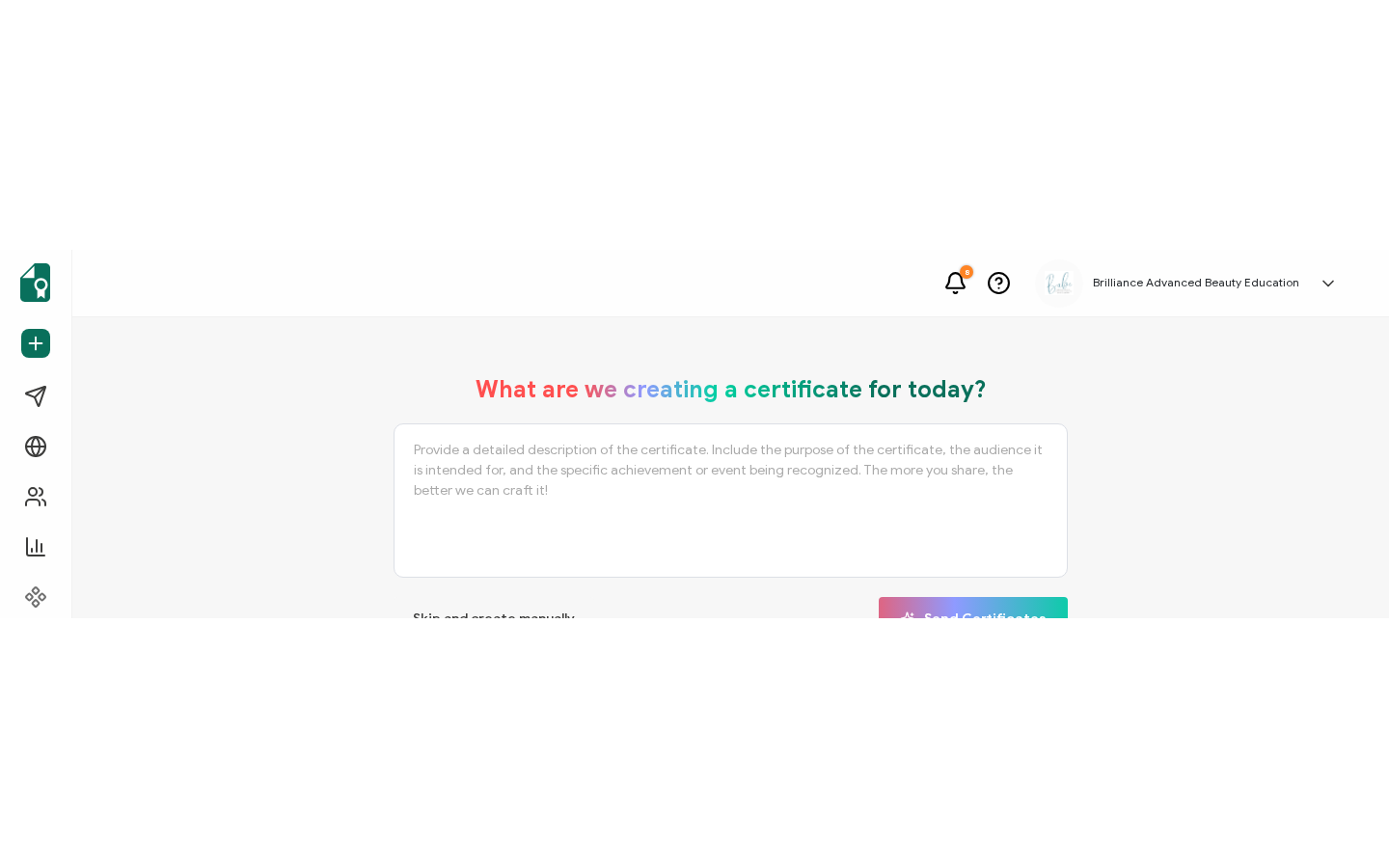scroll, scrollTop: 0, scrollLeft: 0, axis: both 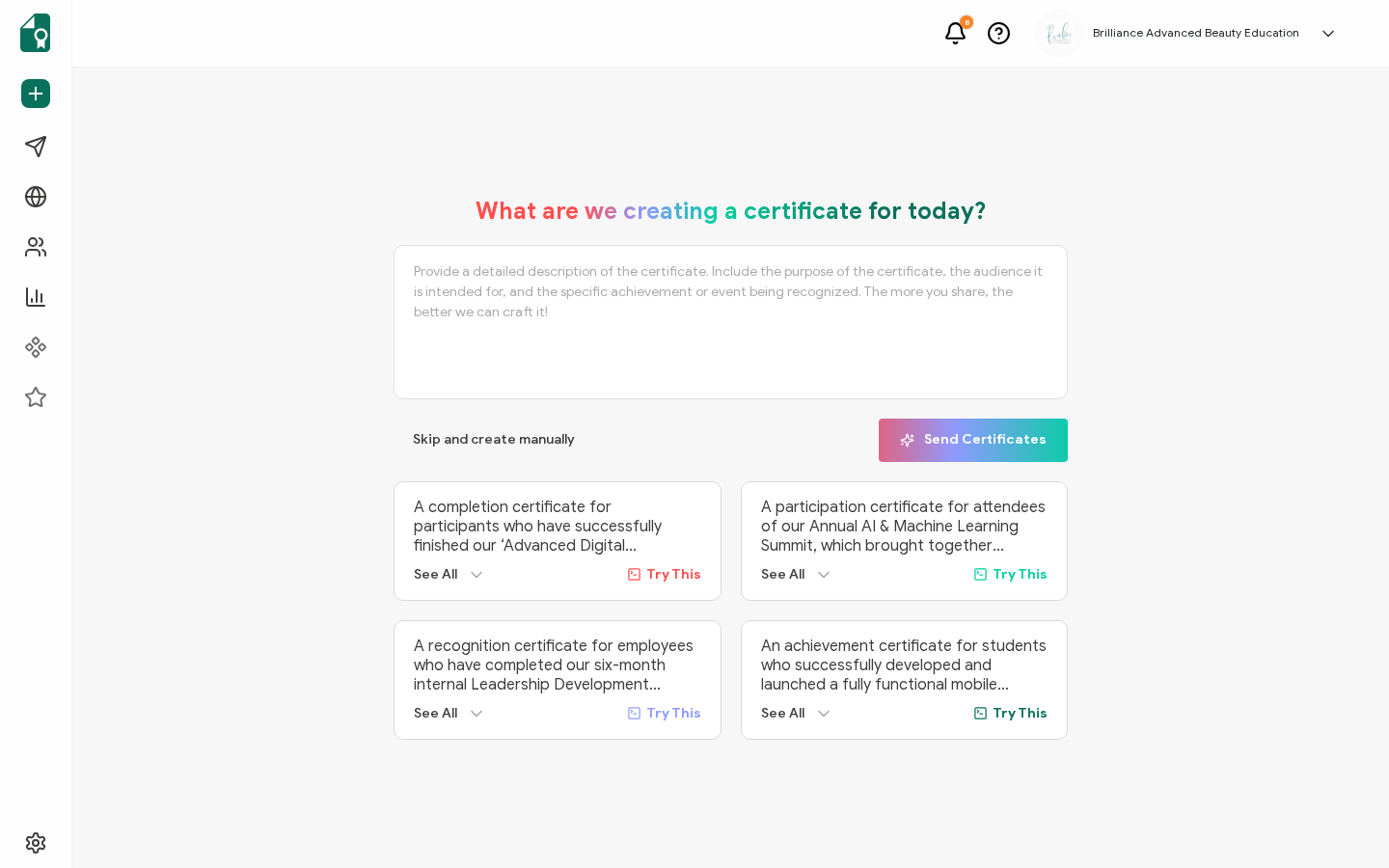 click on "Brilliance Advanced Beauty Education" at bounding box center (1196, 33) 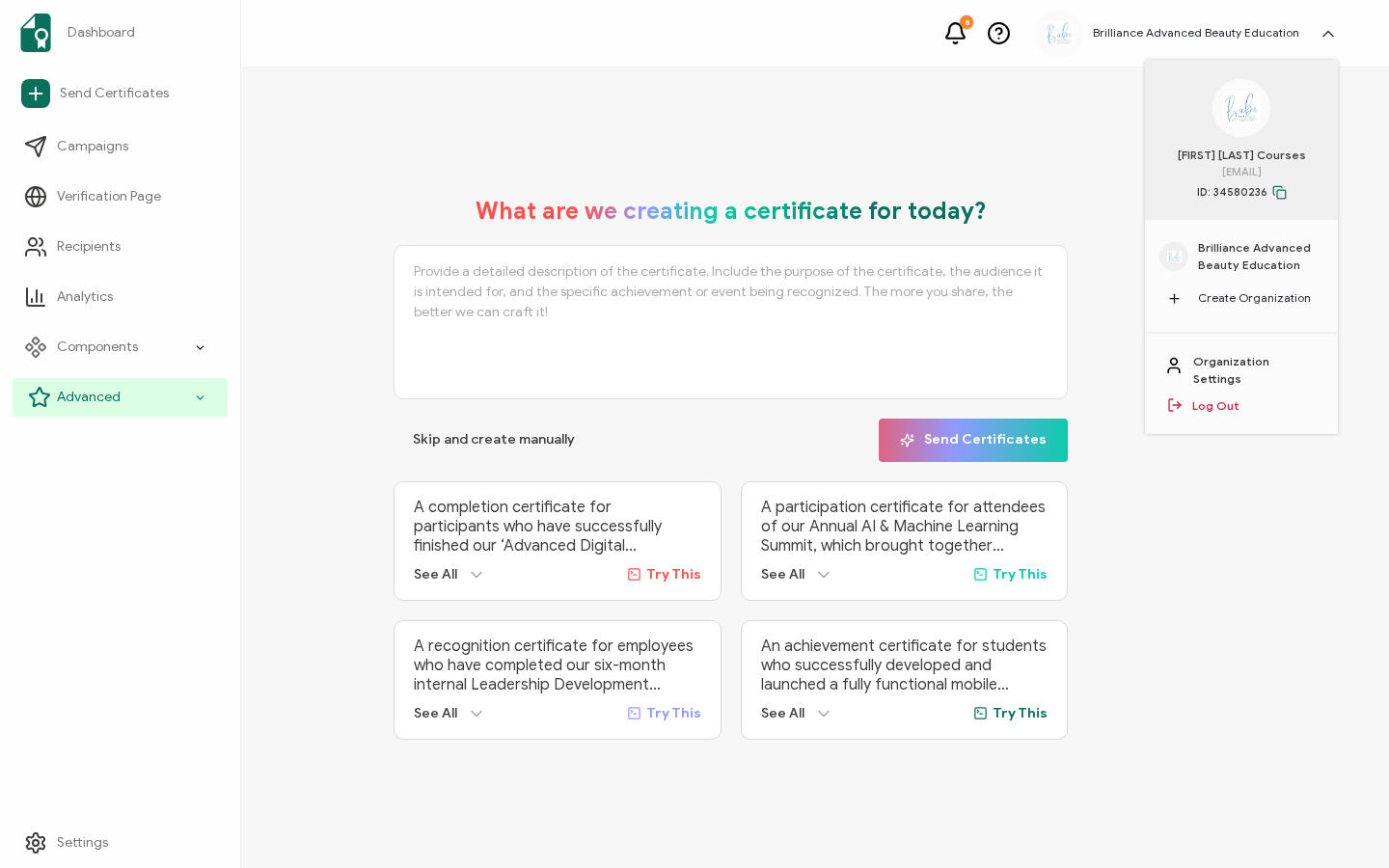 click on "Advanced" at bounding box center [120, 397] 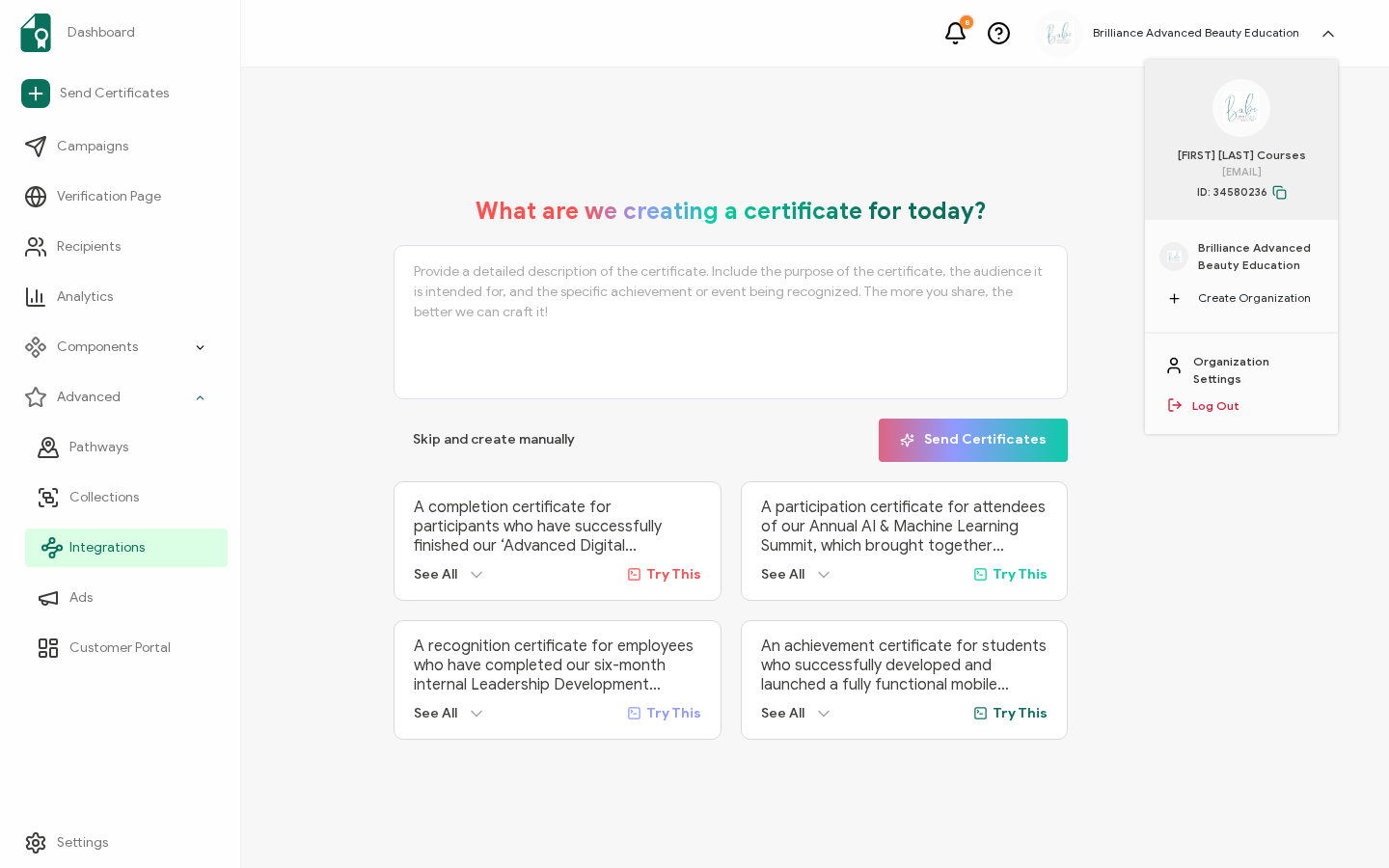 click on "Integrations" at bounding box center [107, 548] 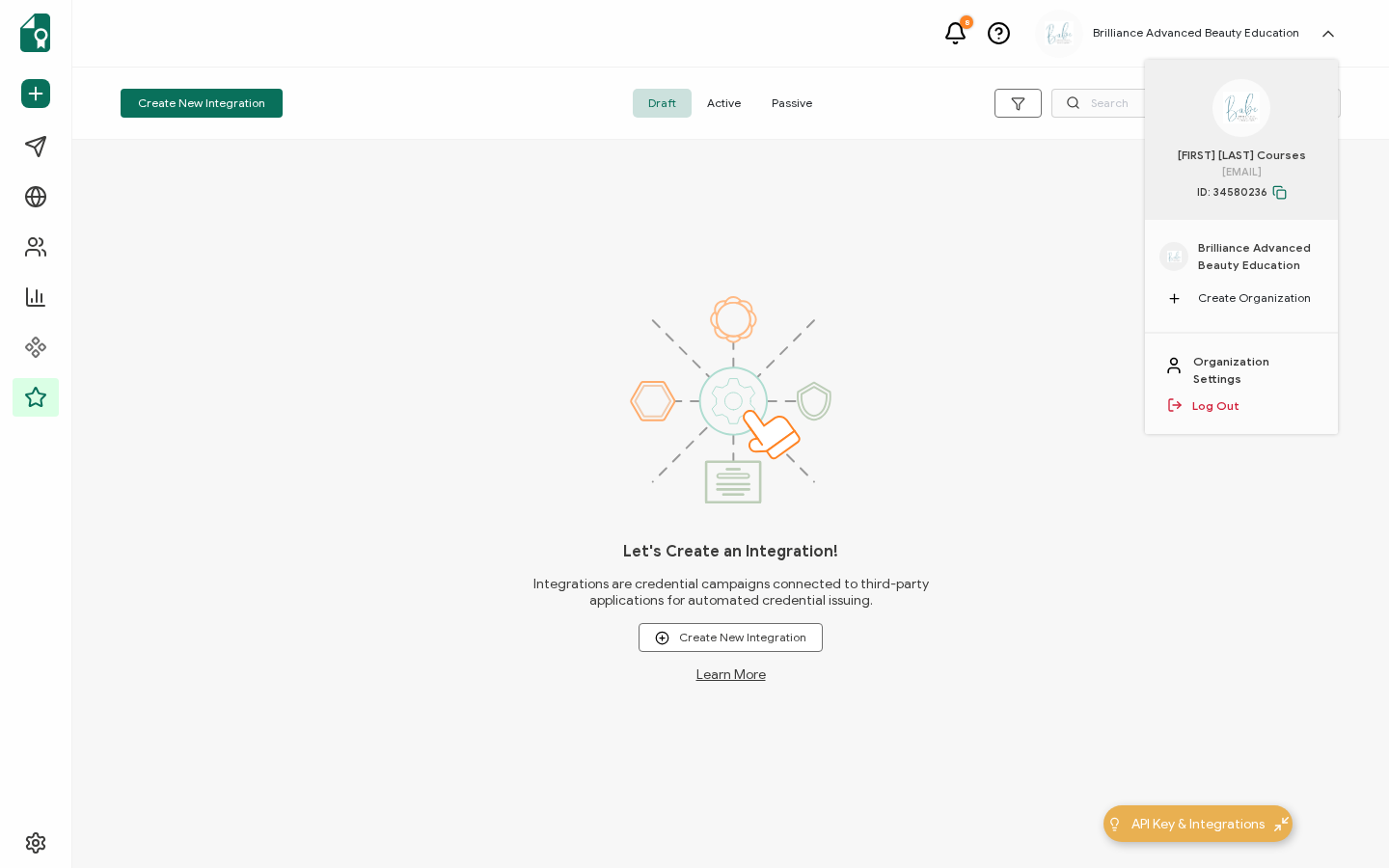 click on "Active" at bounding box center [723, 103] 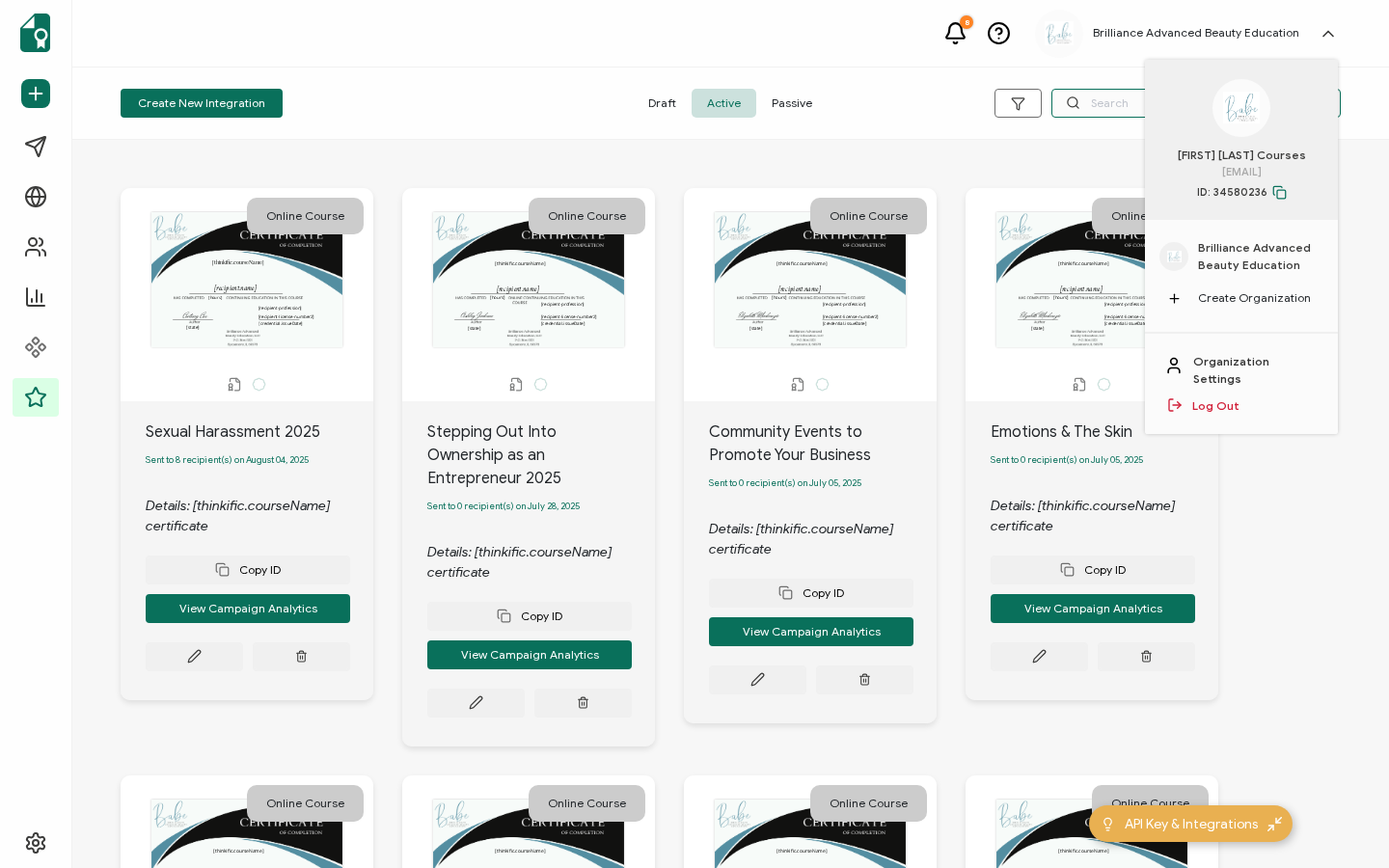 click at bounding box center (1196, 103) 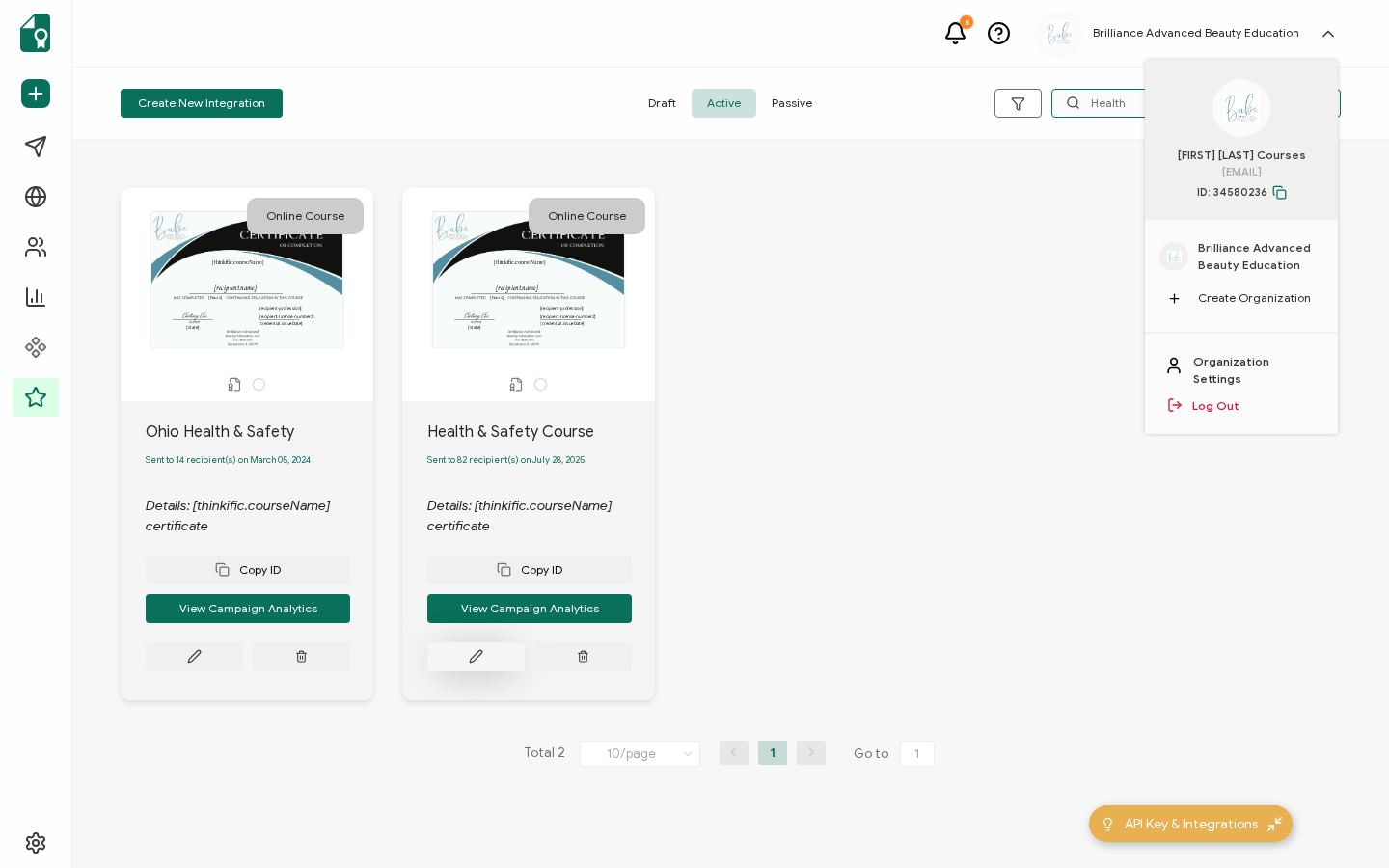 type on "Health" 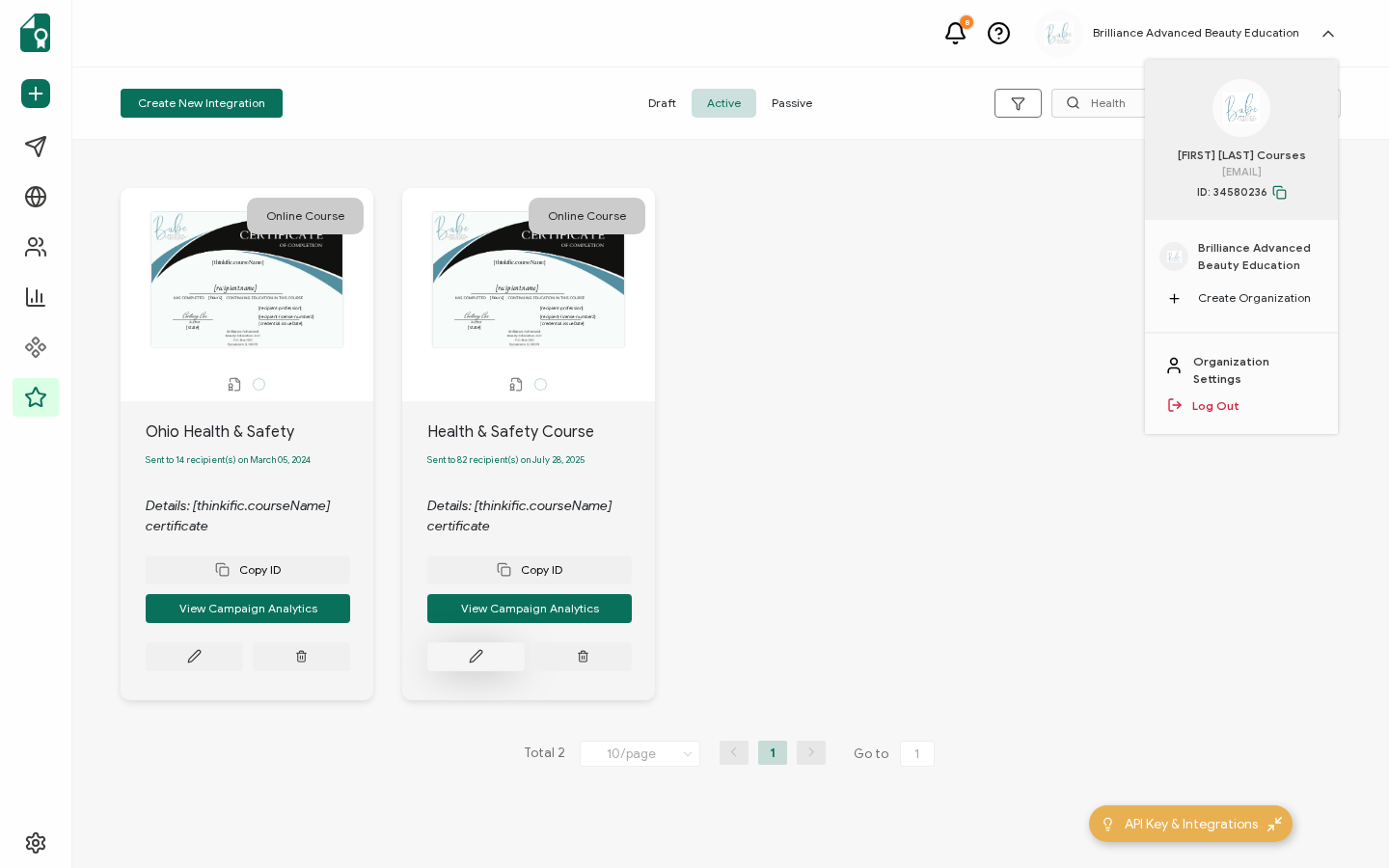 click at bounding box center (194, 657) 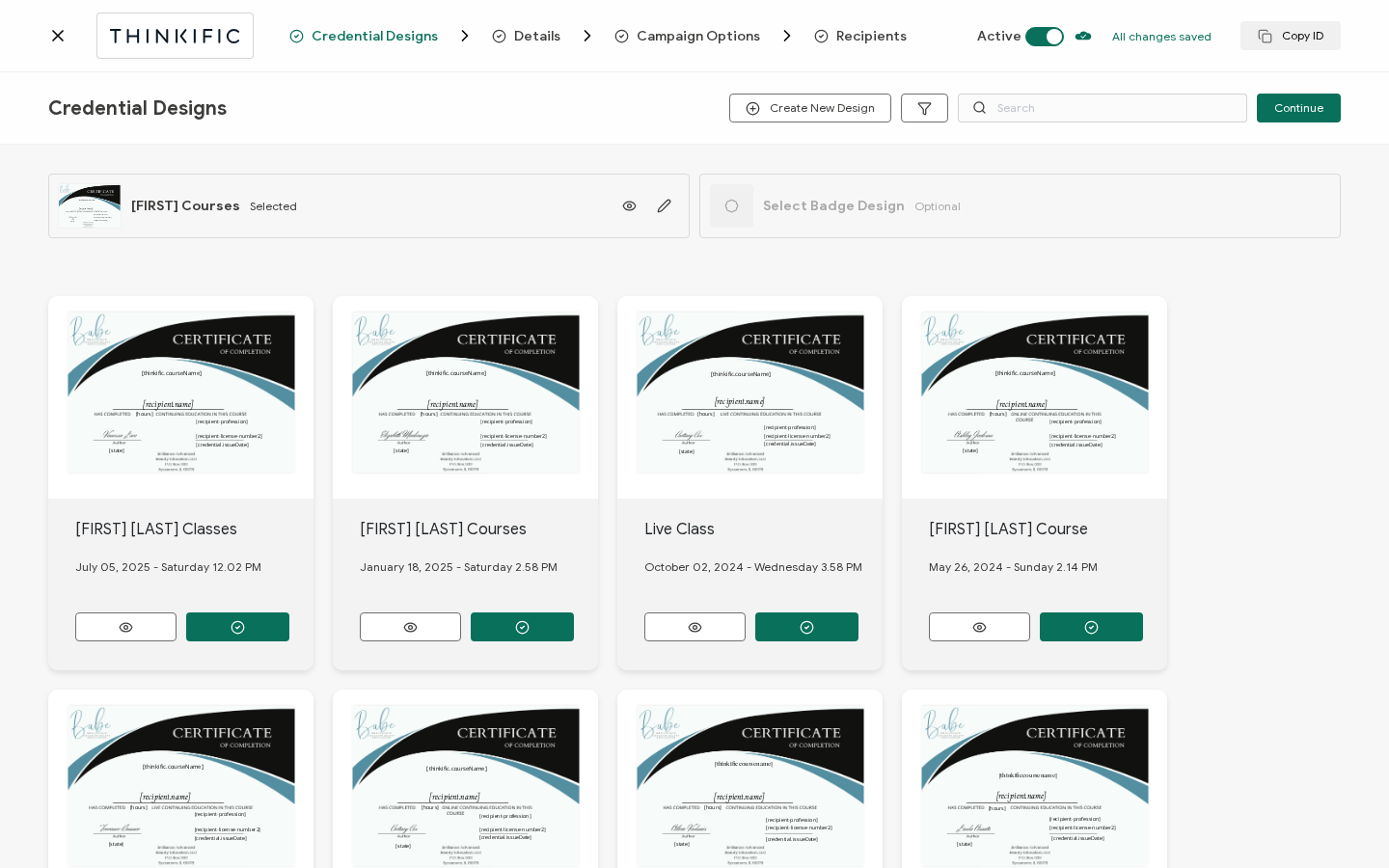 click on "Recipients" at bounding box center [871, 36] 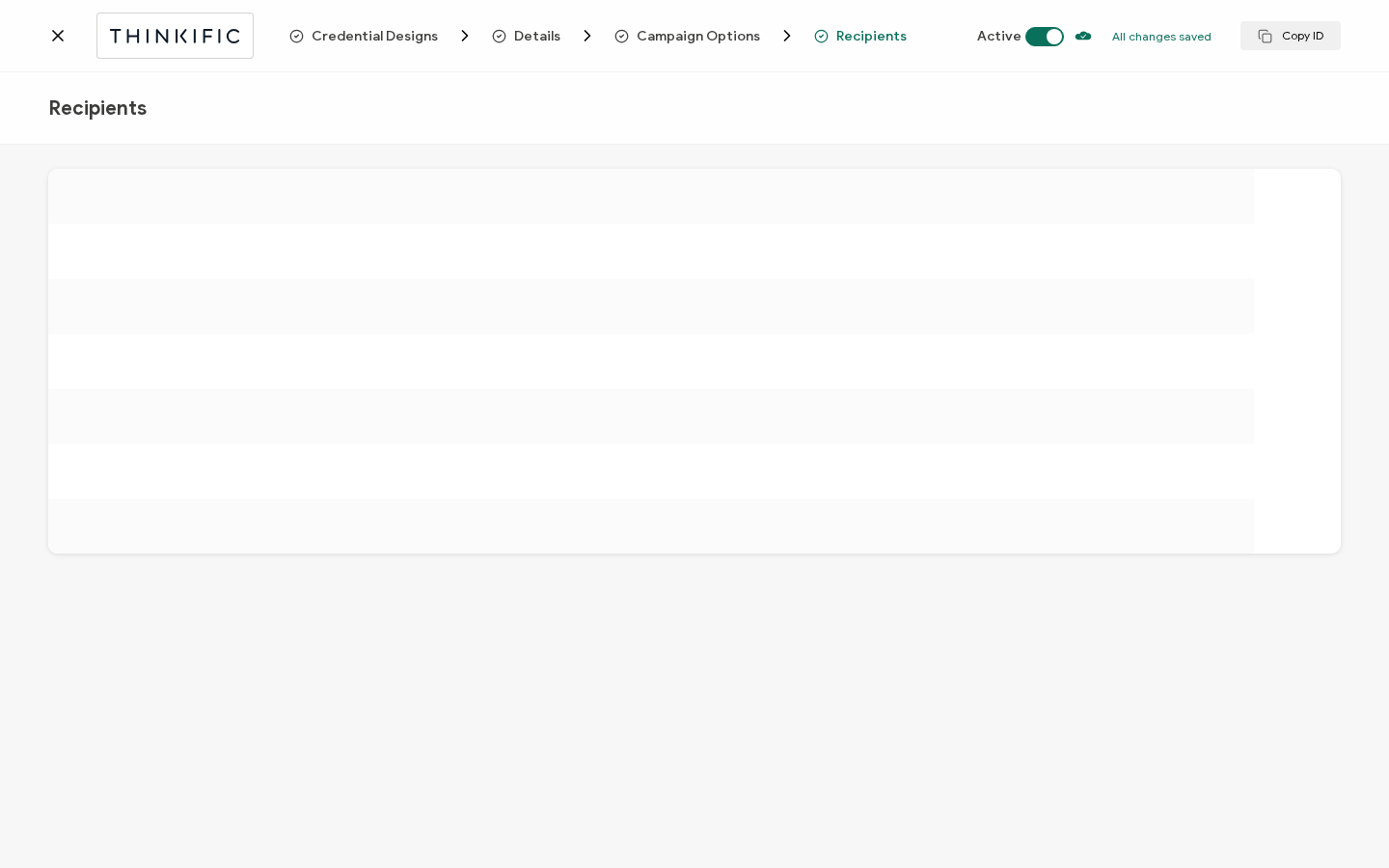 click on "Recipients" at bounding box center [871, 36] 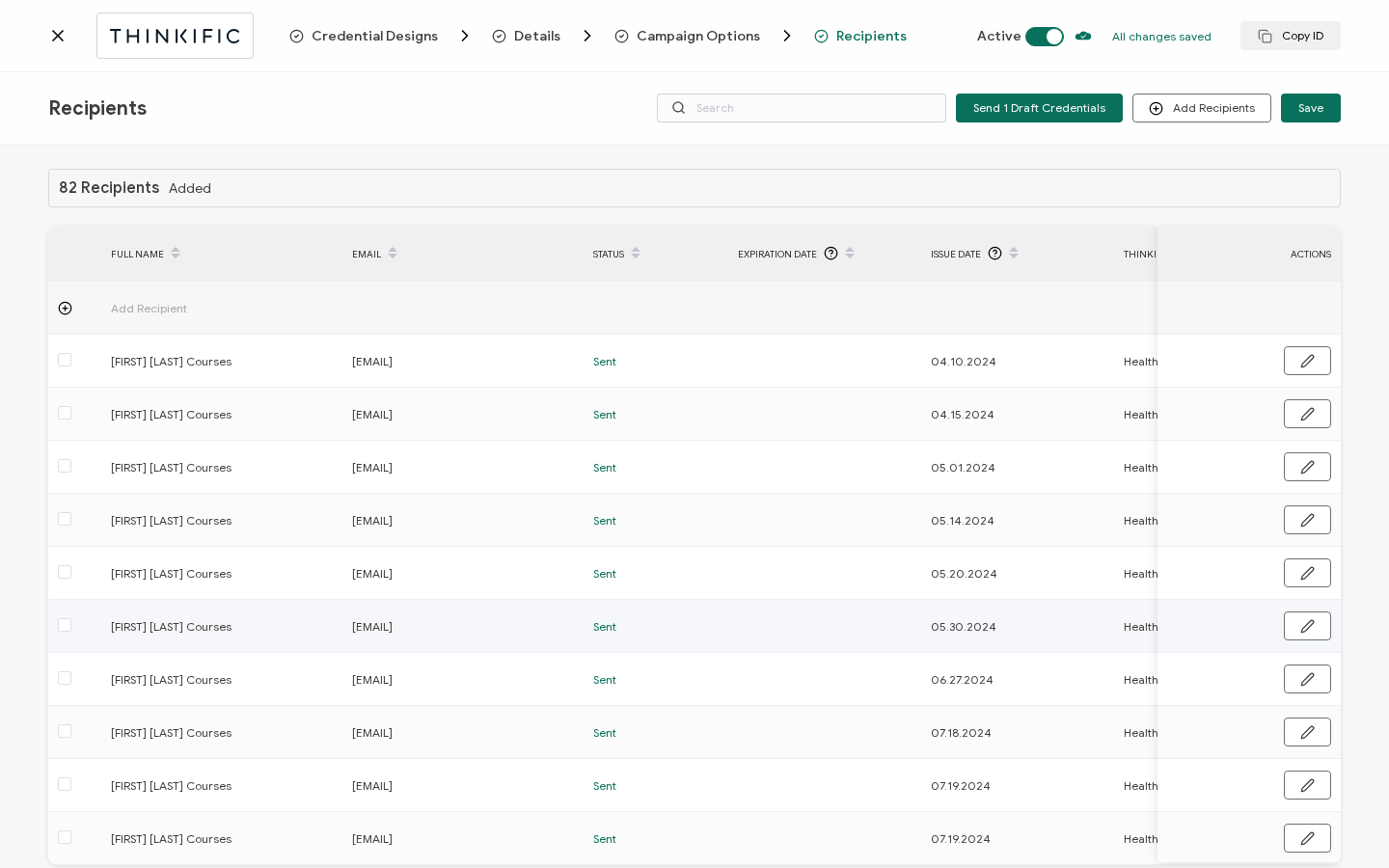 scroll, scrollTop: 97, scrollLeft: 0, axis: vertical 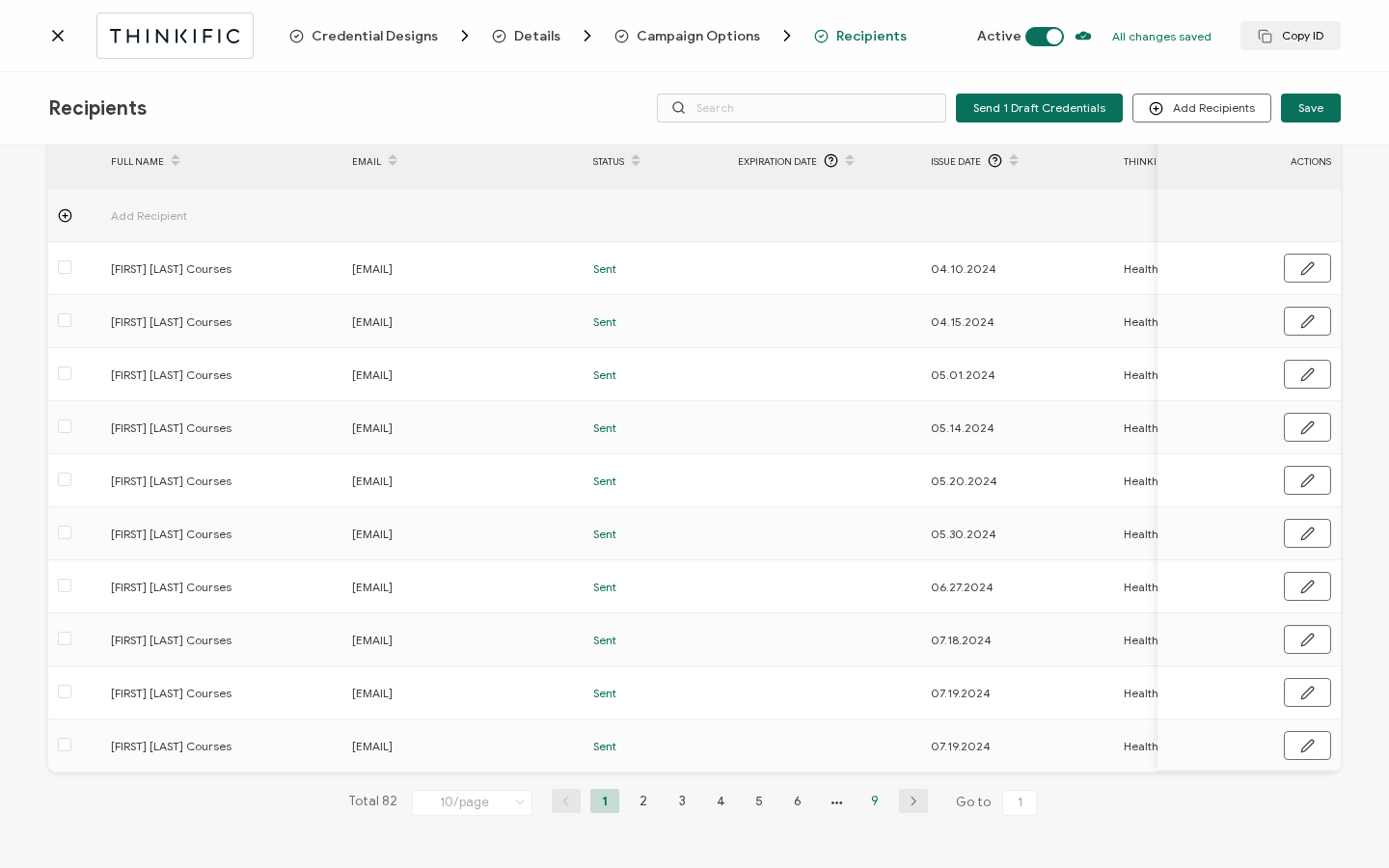 click on "9" at bounding box center (875, 800) 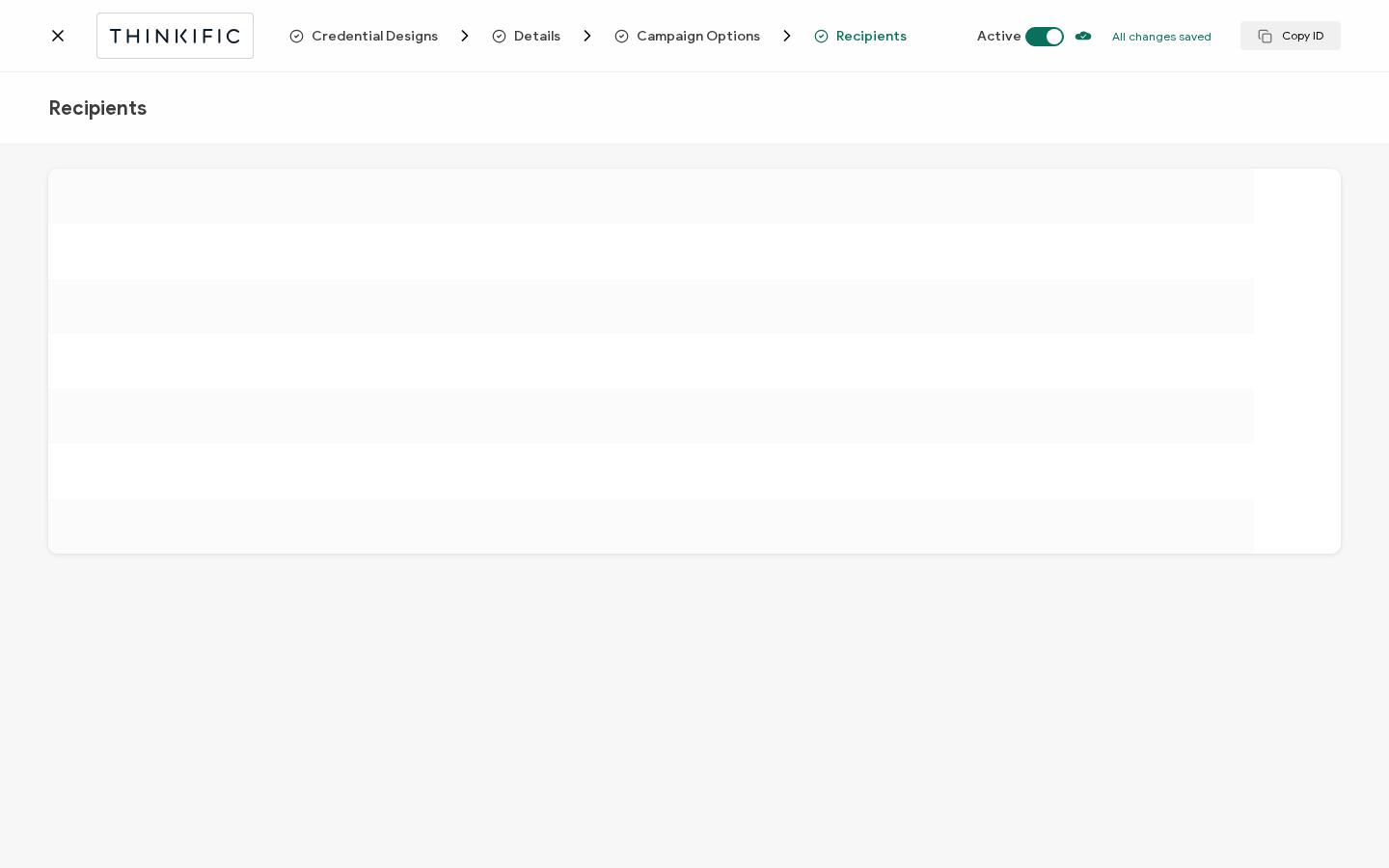 scroll, scrollTop: 0, scrollLeft: 0, axis: both 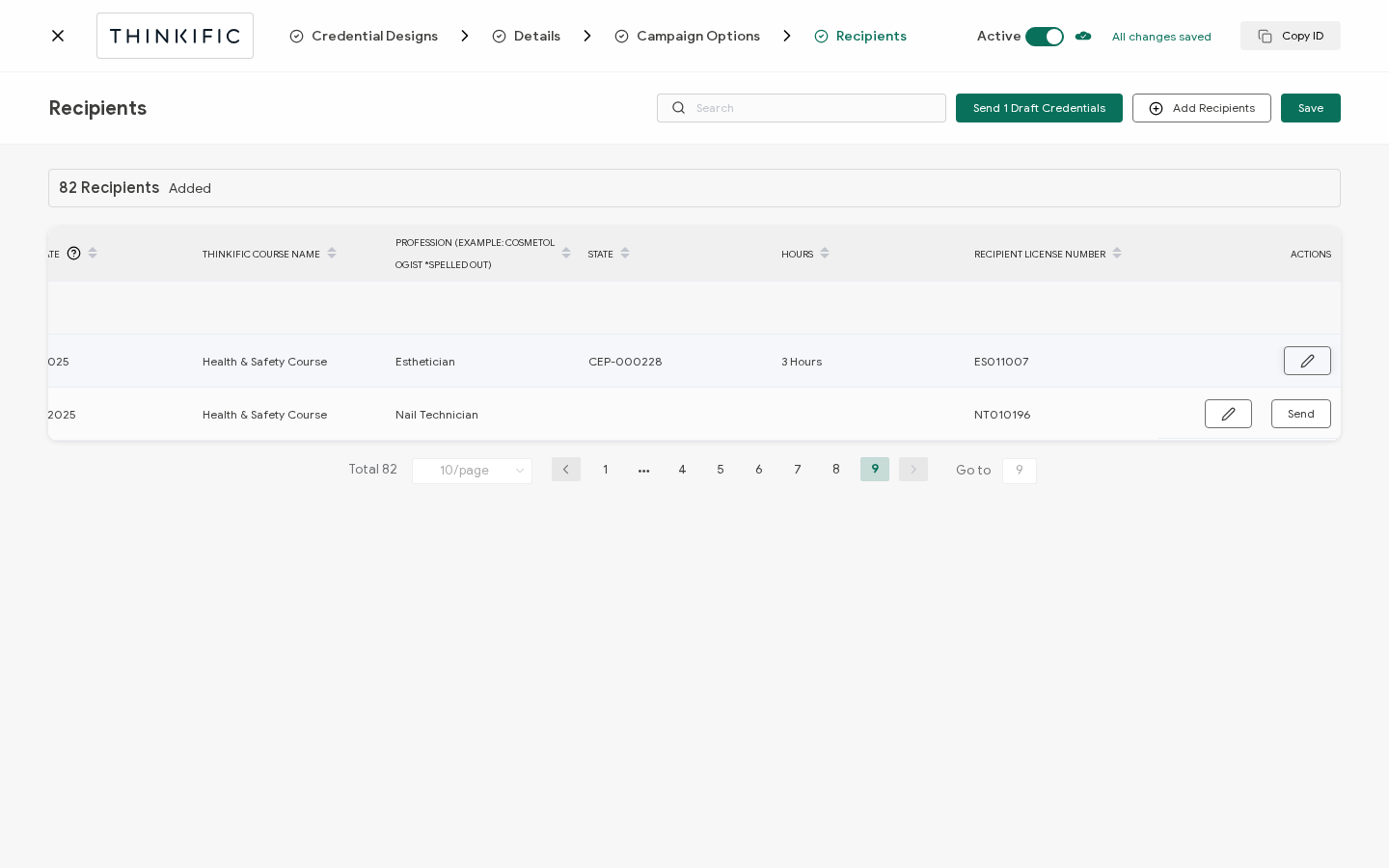 click at bounding box center (1307, 361) 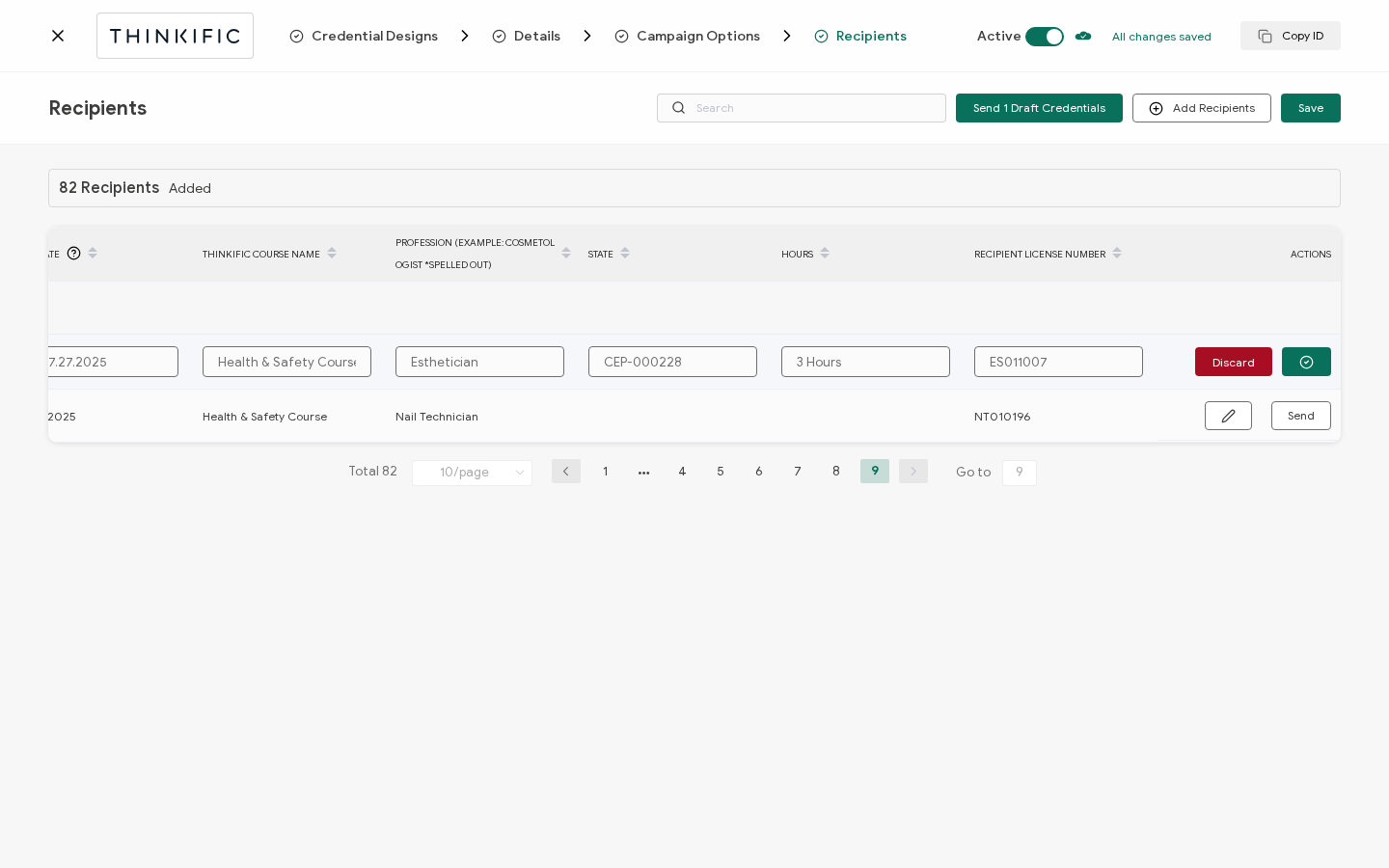 drag, startPoint x: 682, startPoint y: 361, endPoint x: 565, endPoint y: 361, distance: 117 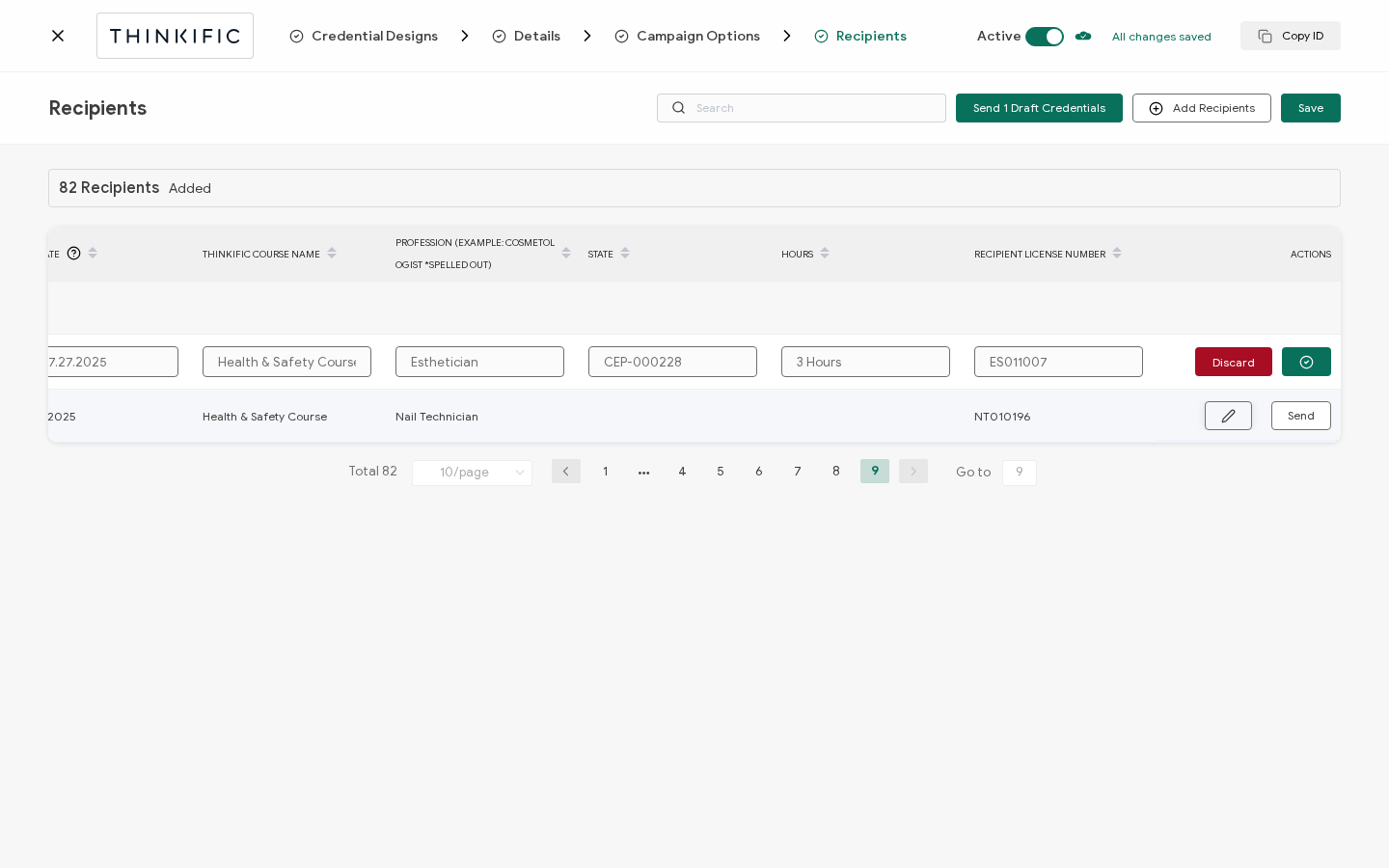 click at bounding box center (1228, 416) 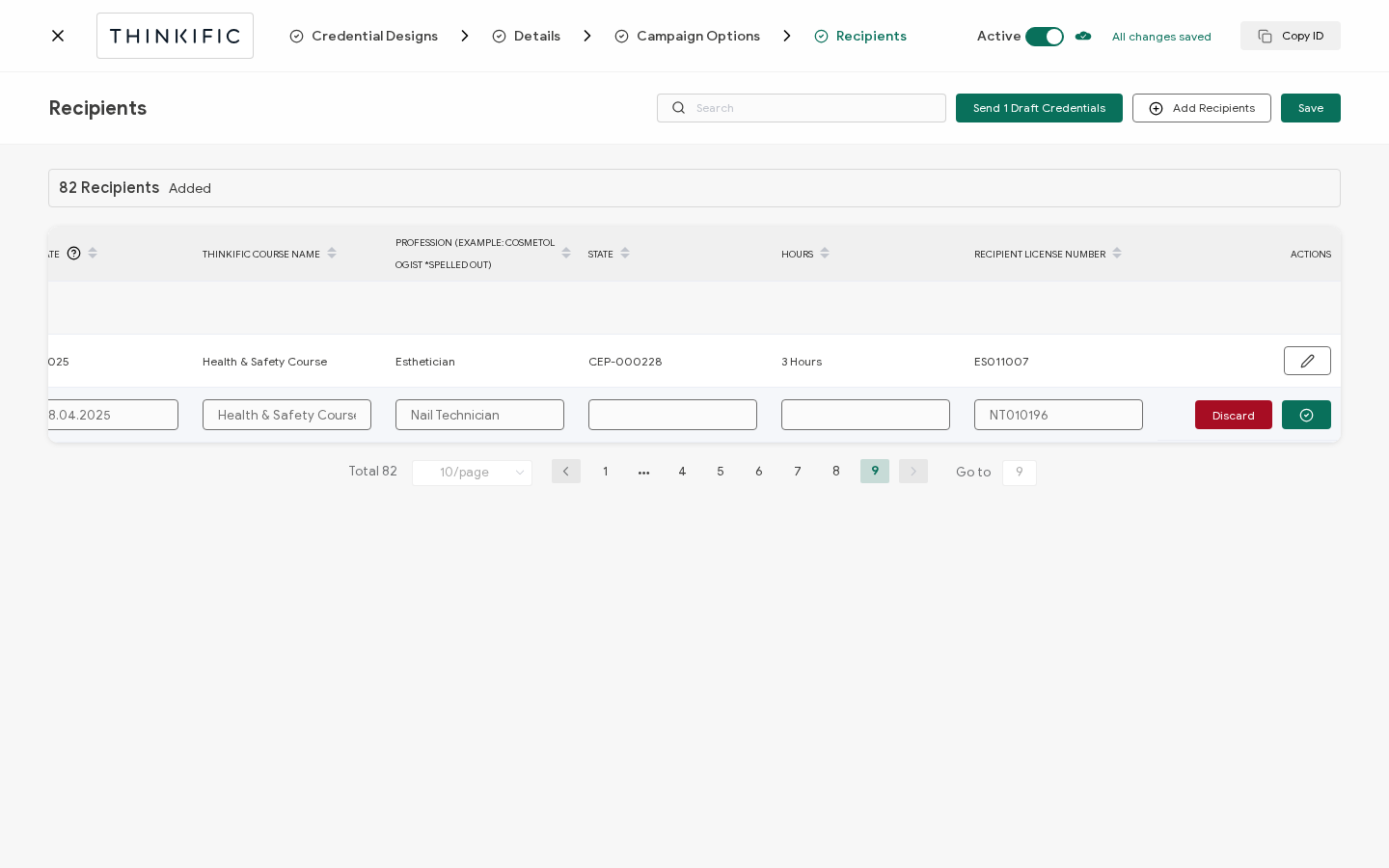 click at bounding box center (672, 415) 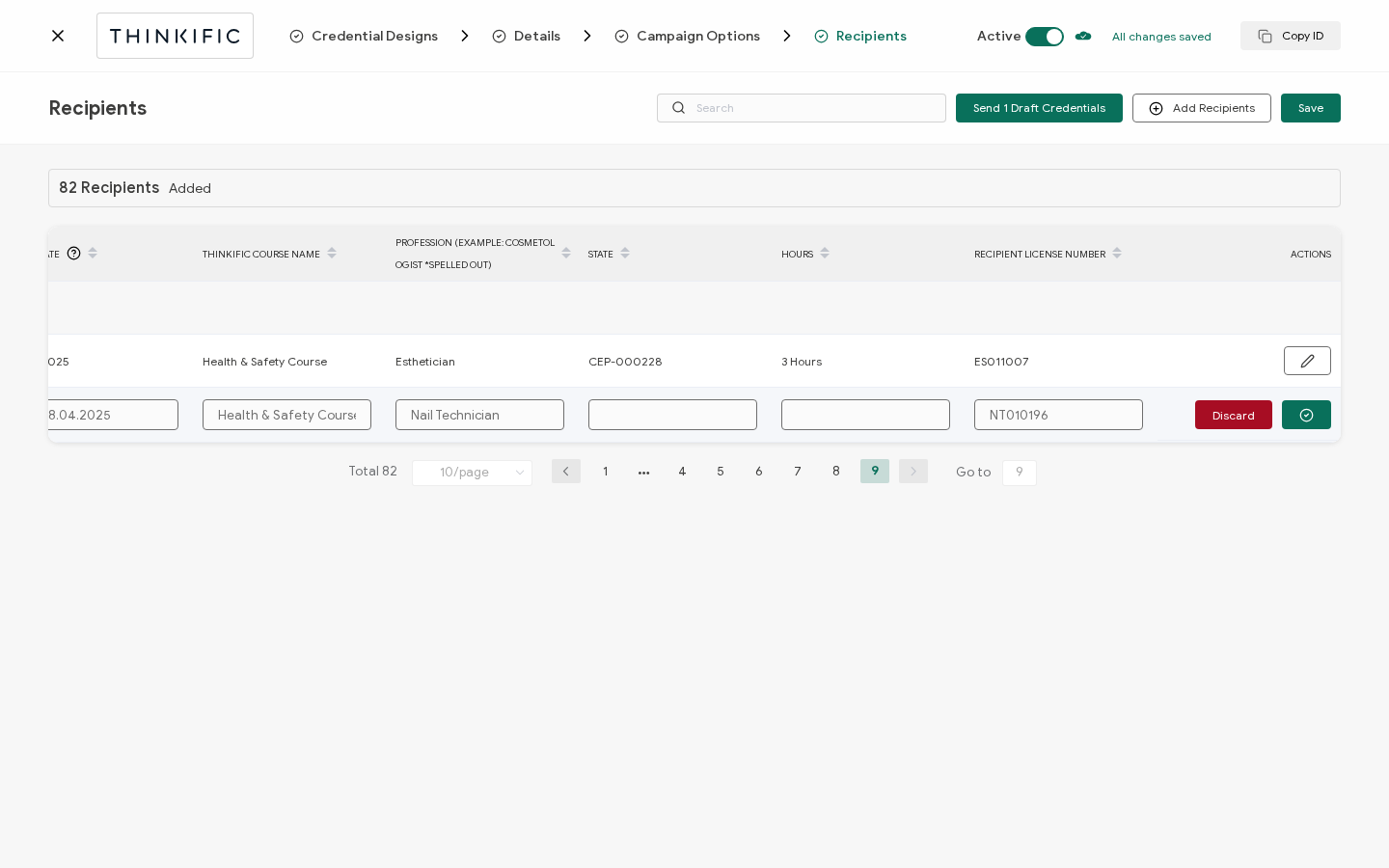 paste on "CEP-000228" 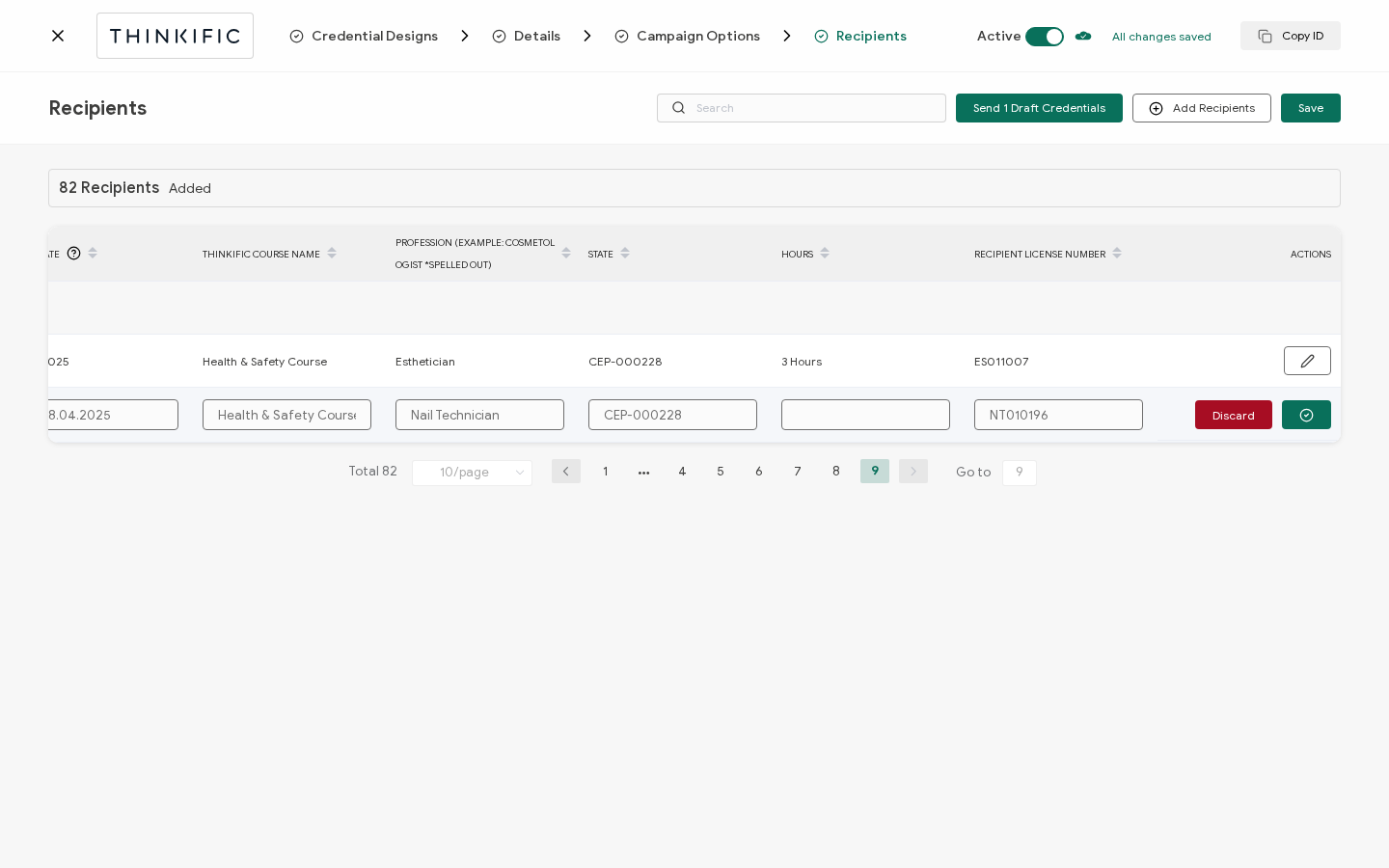 type on "CEP-000228" 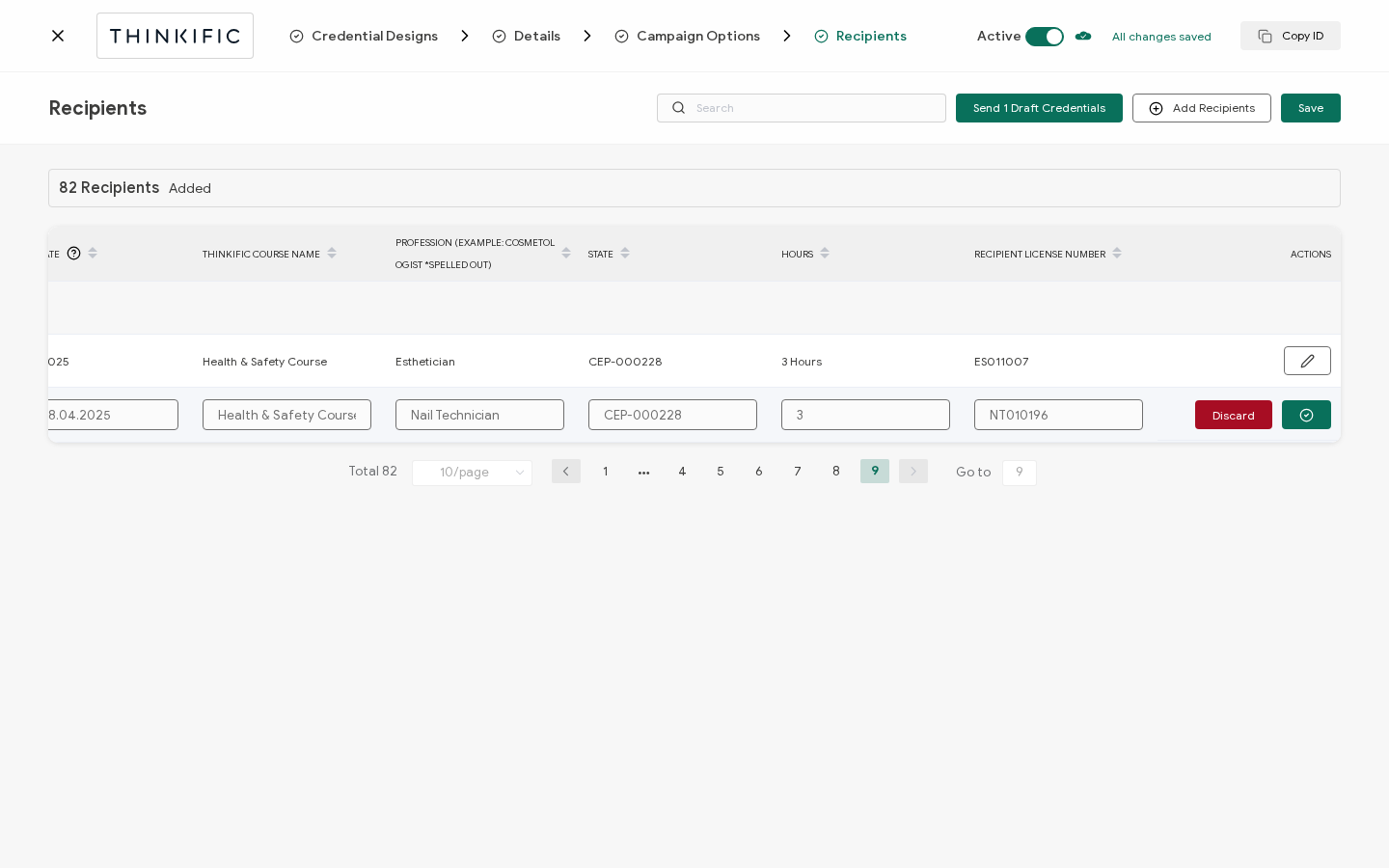 type on "3" 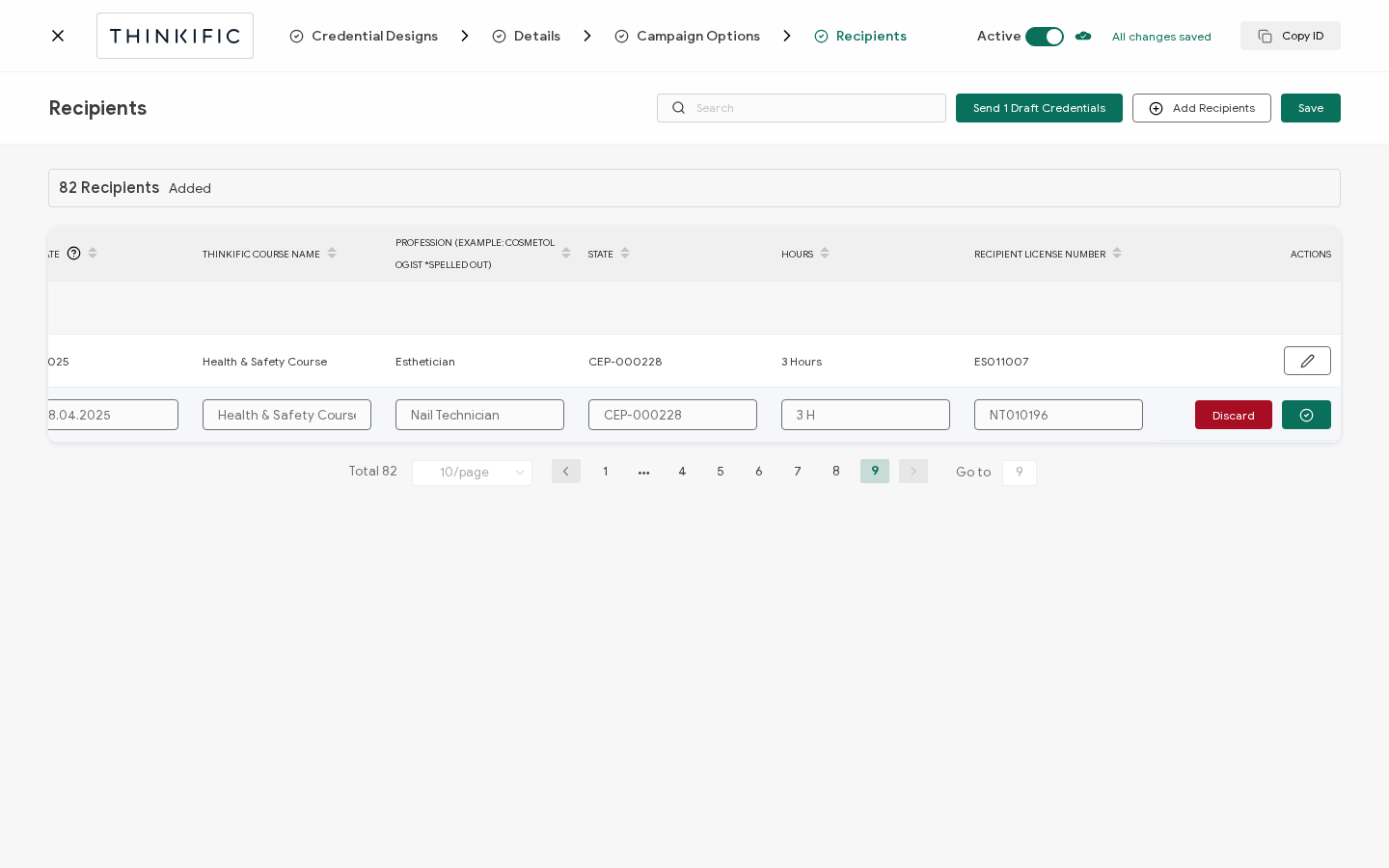 type on "3 H" 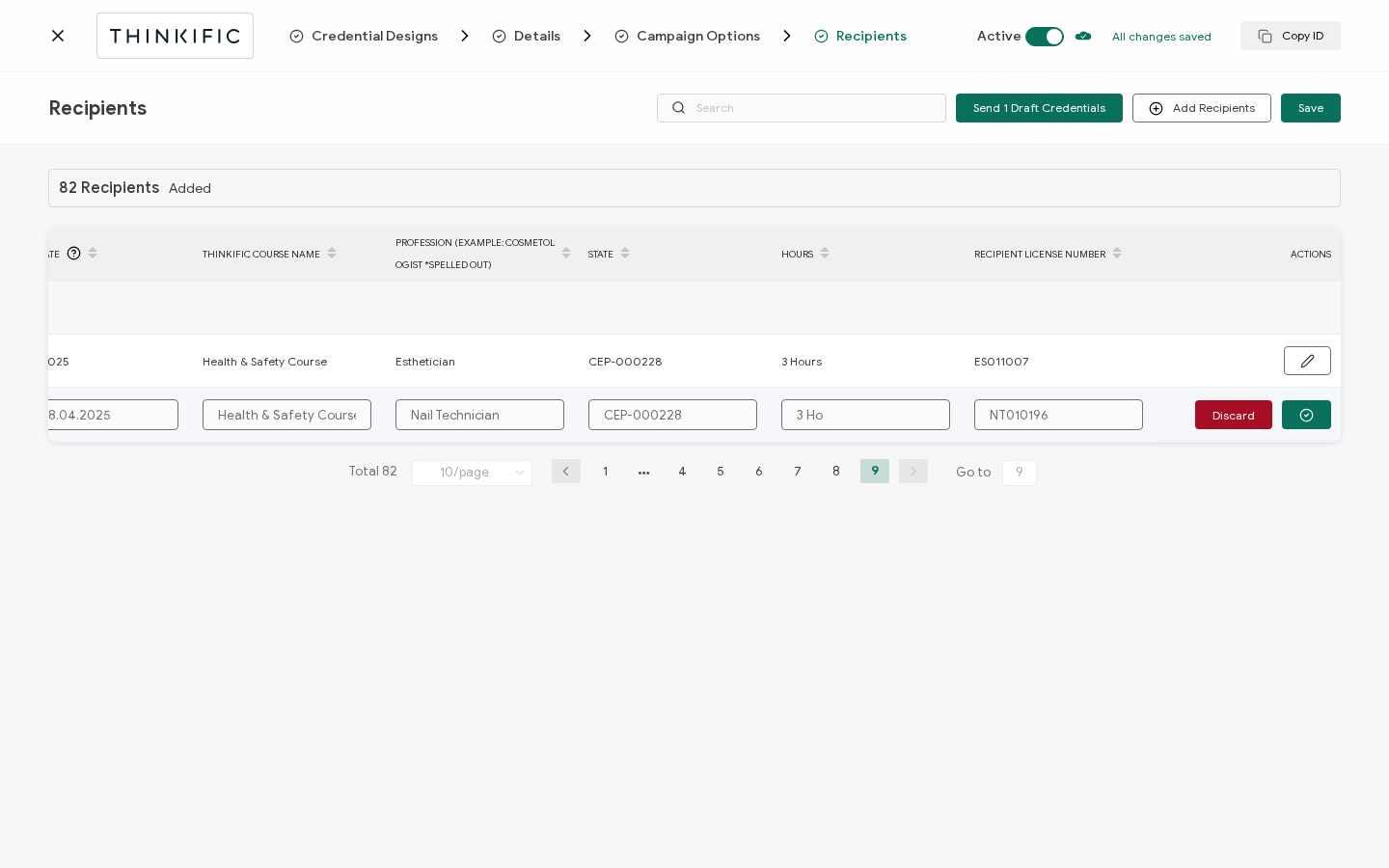 type on "3 Hou" 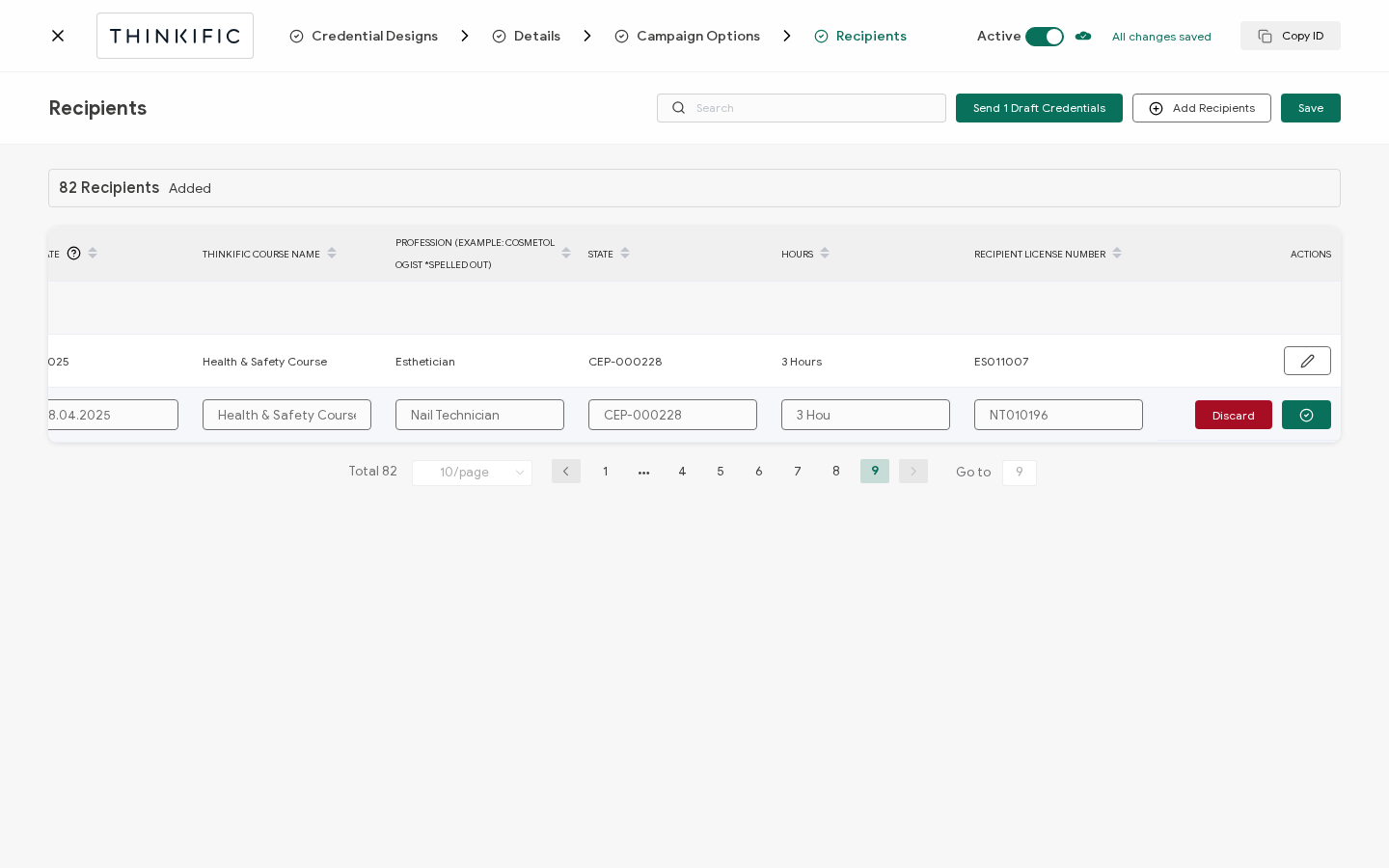 type on "3 Hour" 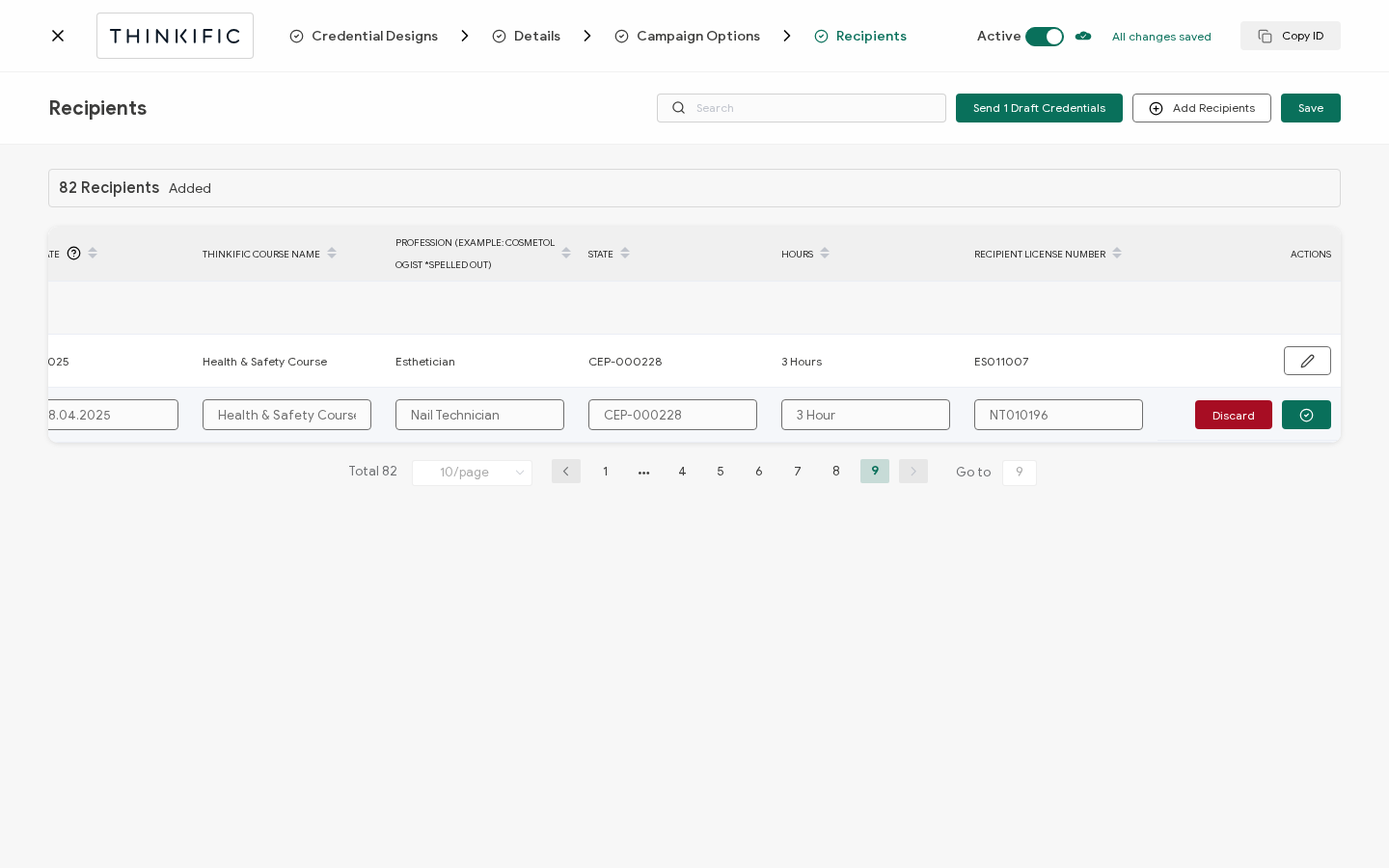 type on "3 Hours" 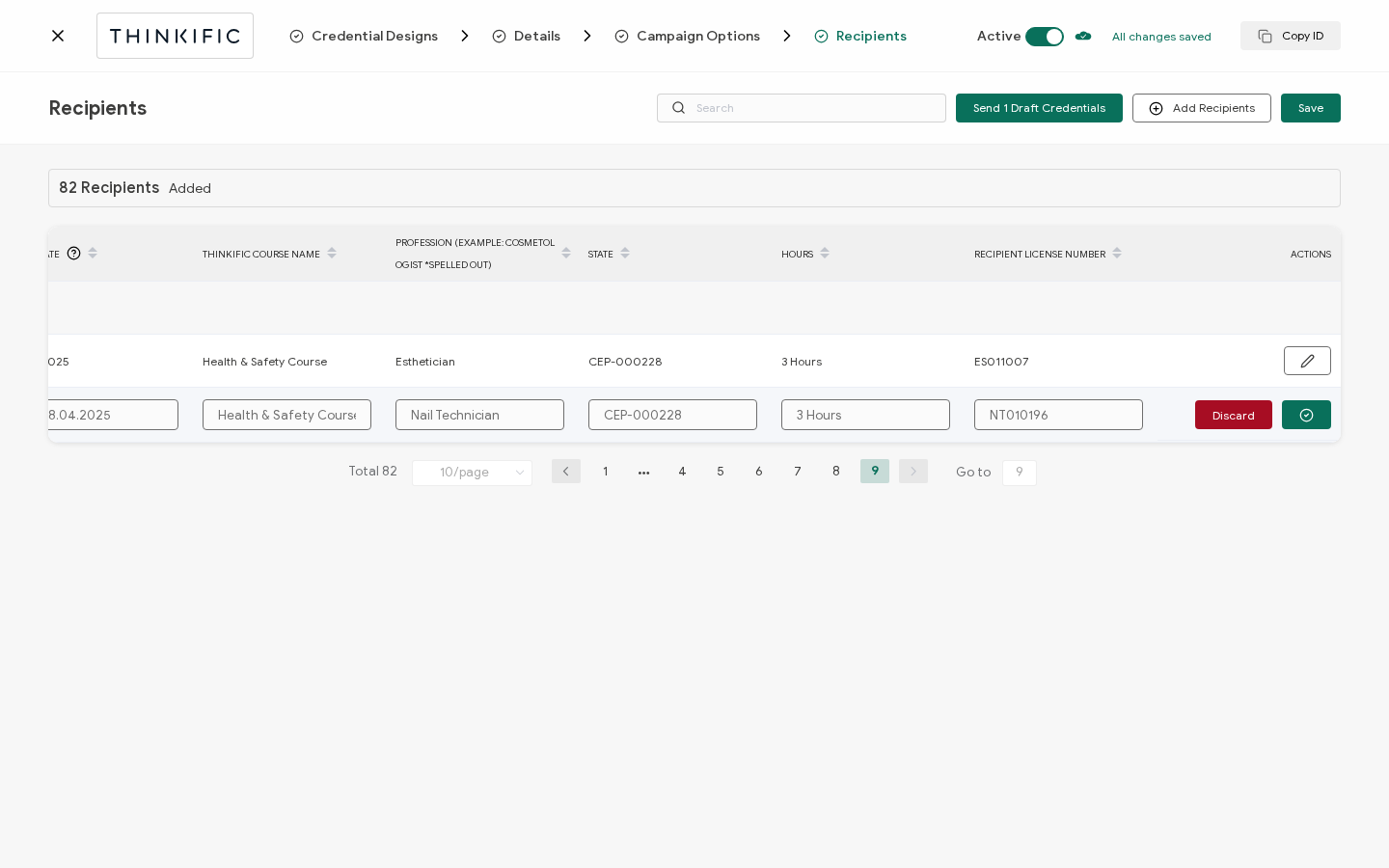 type on "3 Hours" 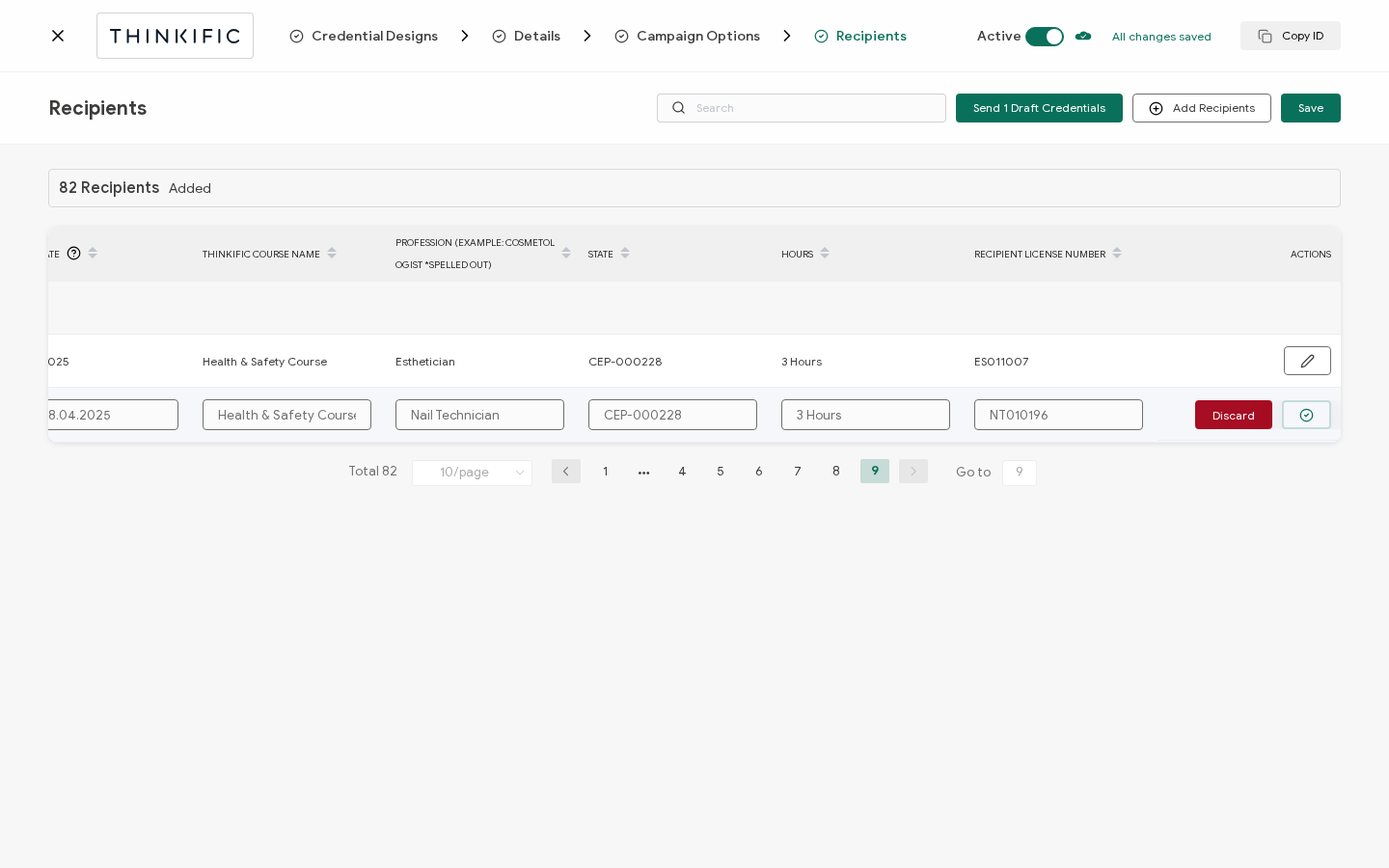 type on "3 Hours" 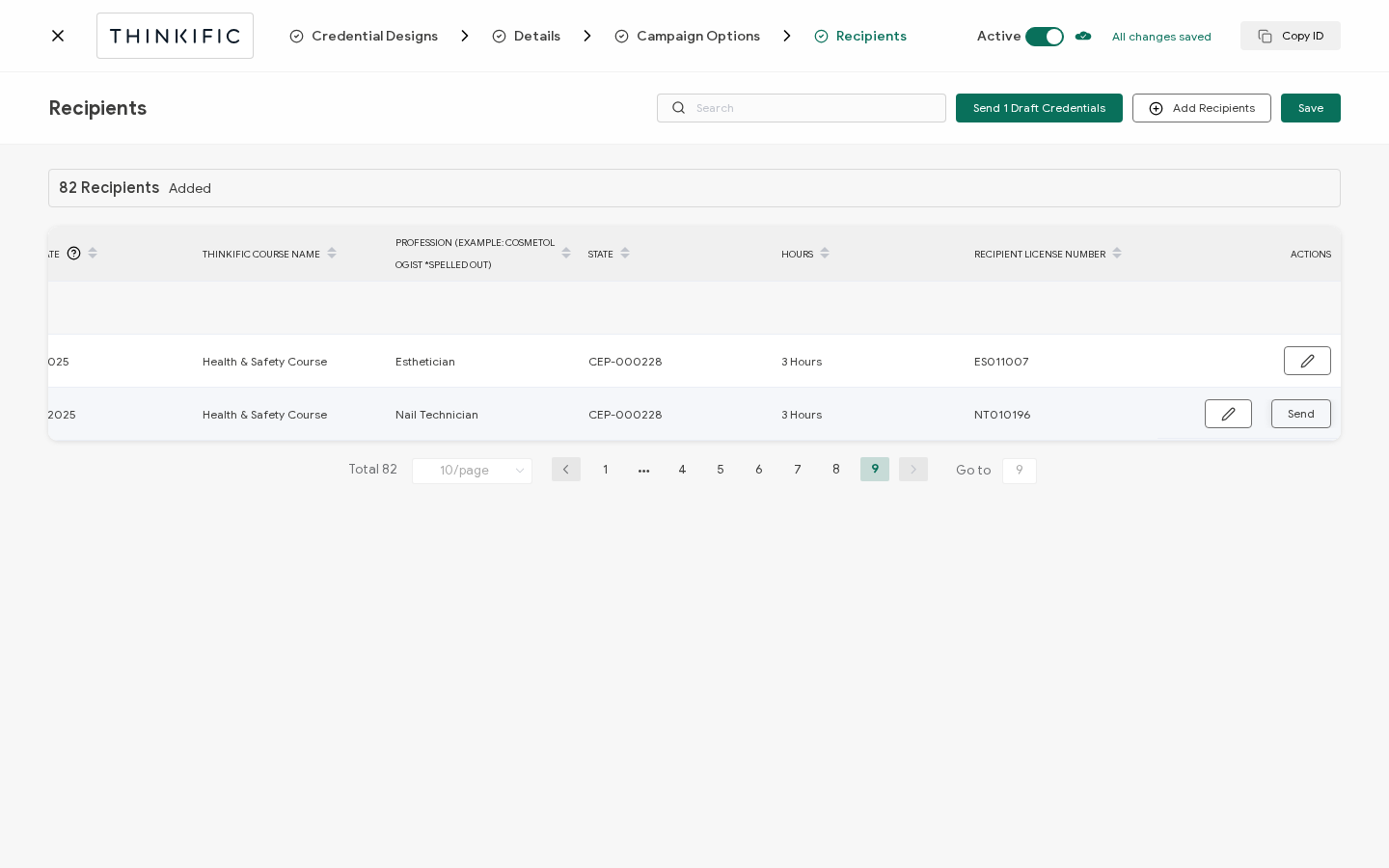 click on "Send" at bounding box center [1228, 414] 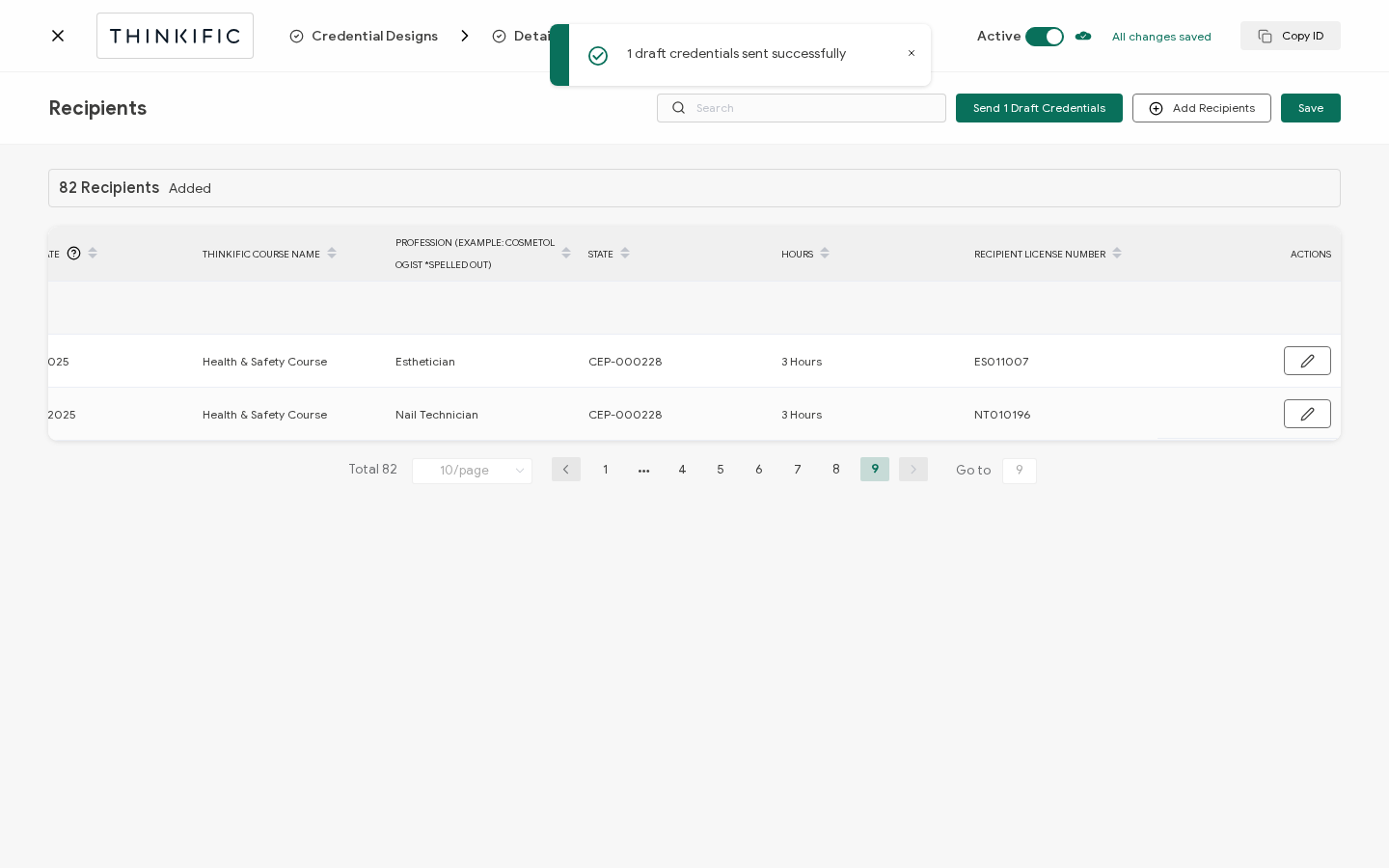 click 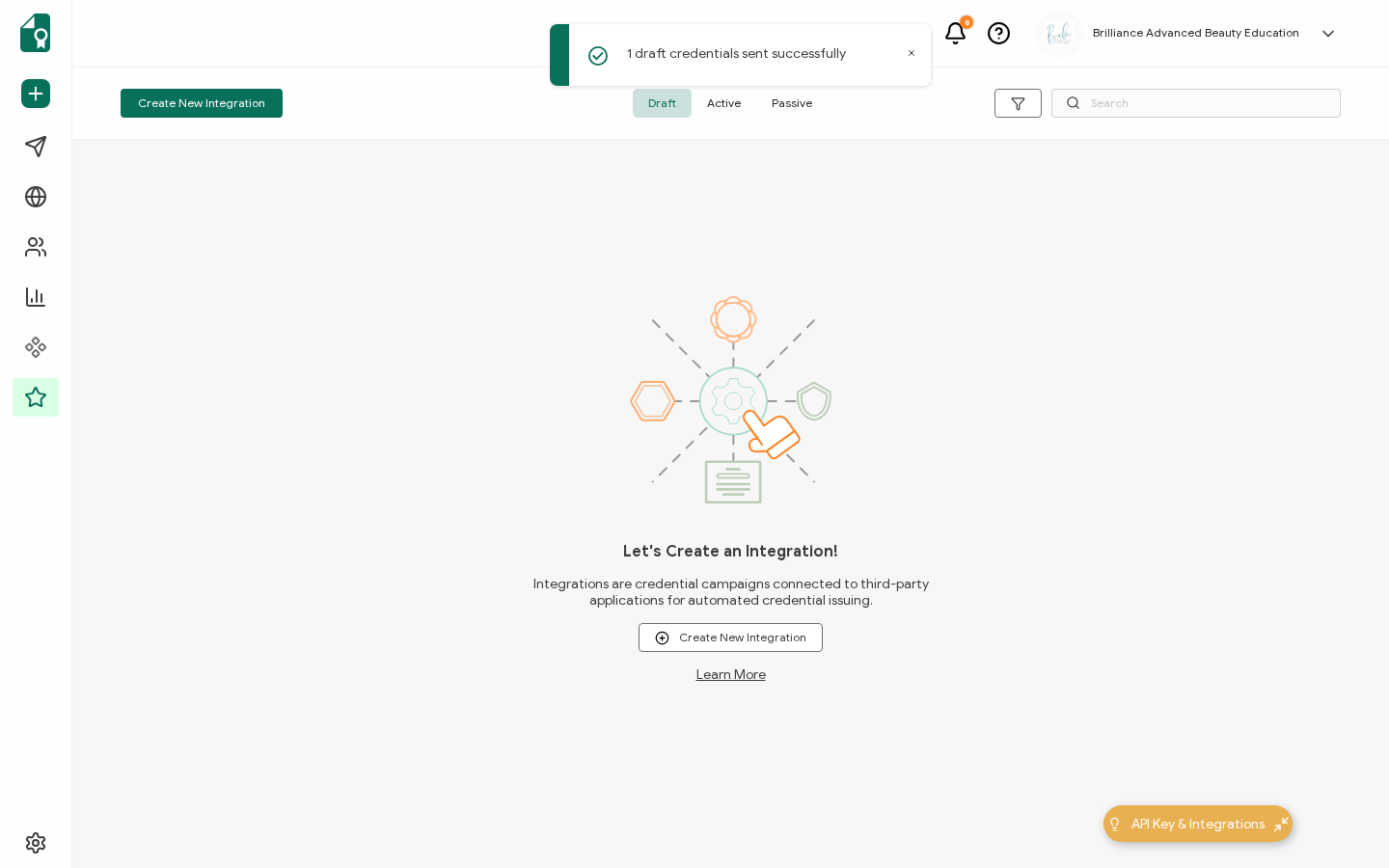 click on "Active" at bounding box center [723, 103] 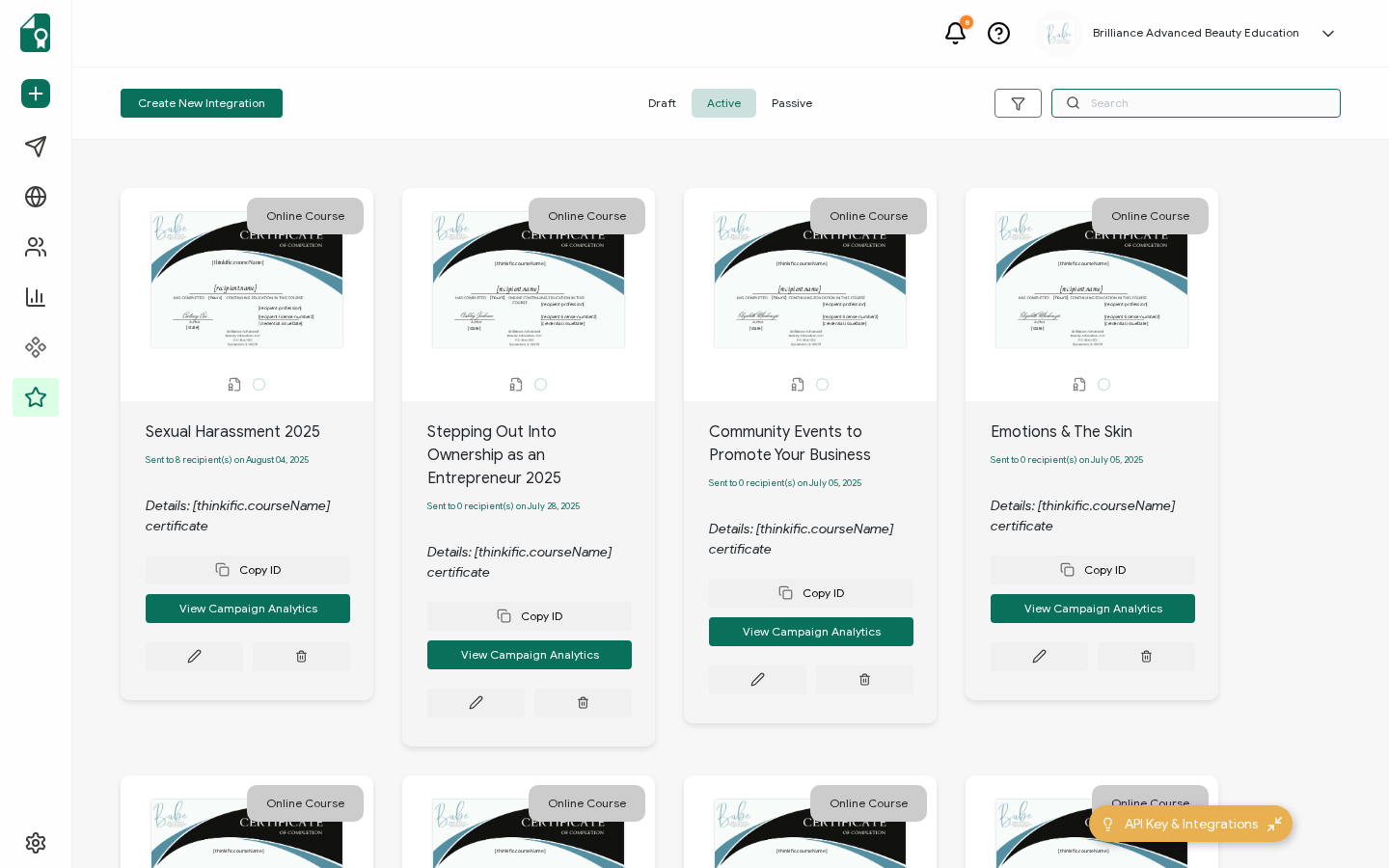 click at bounding box center (1196, 103) 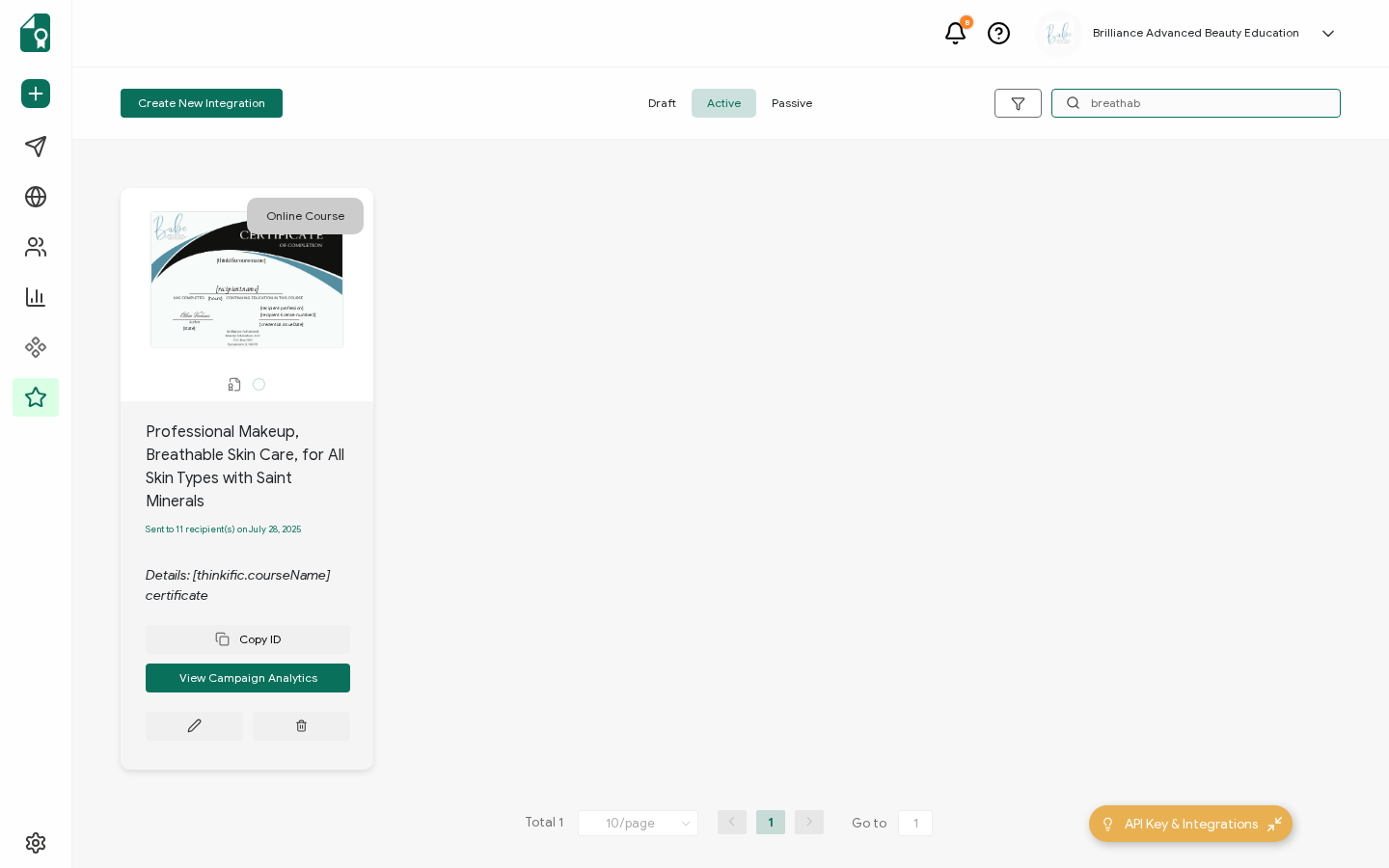 type on "breathab" 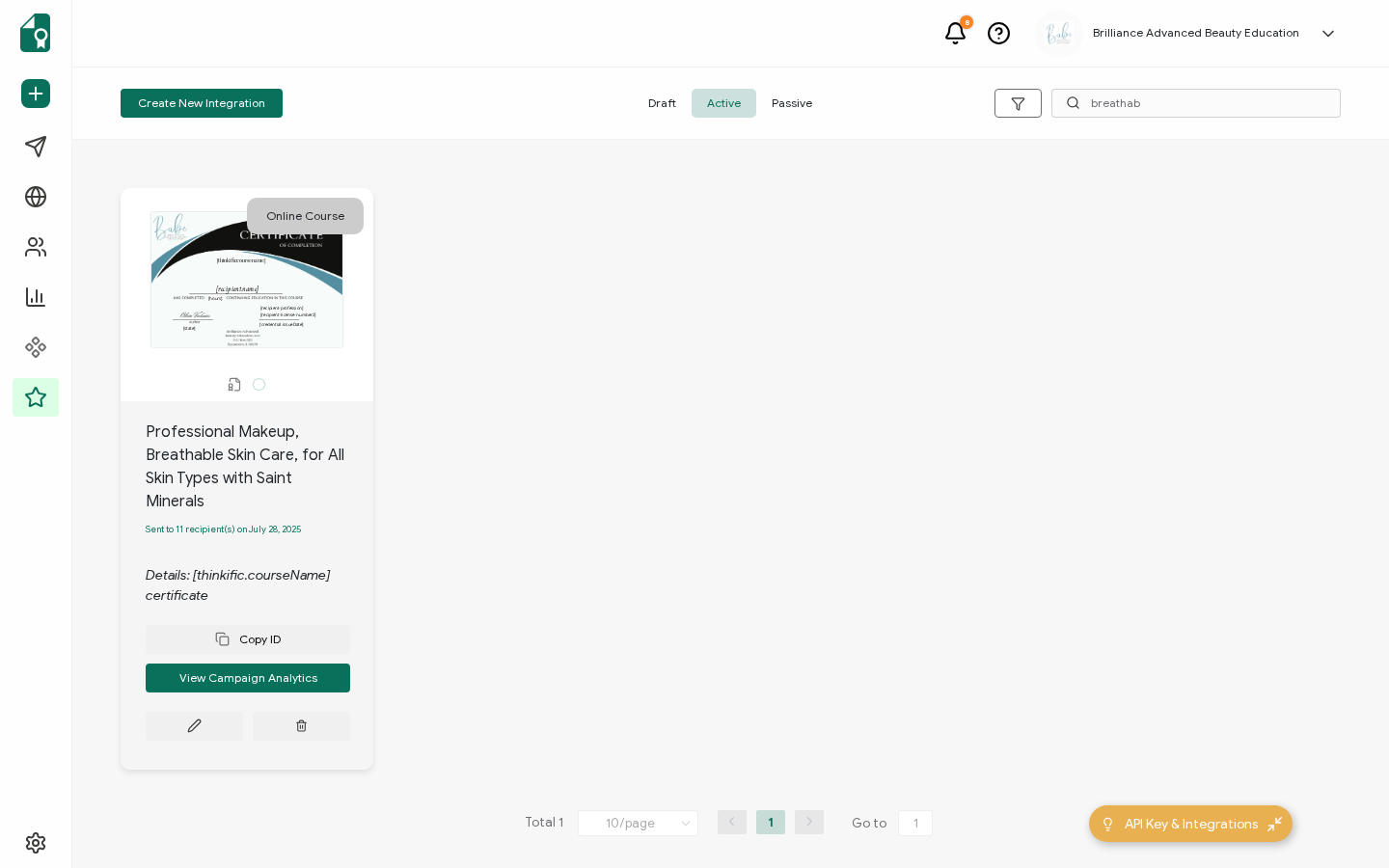 click on "Copy ID
View Campaign Analytics" at bounding box center [248, 673] 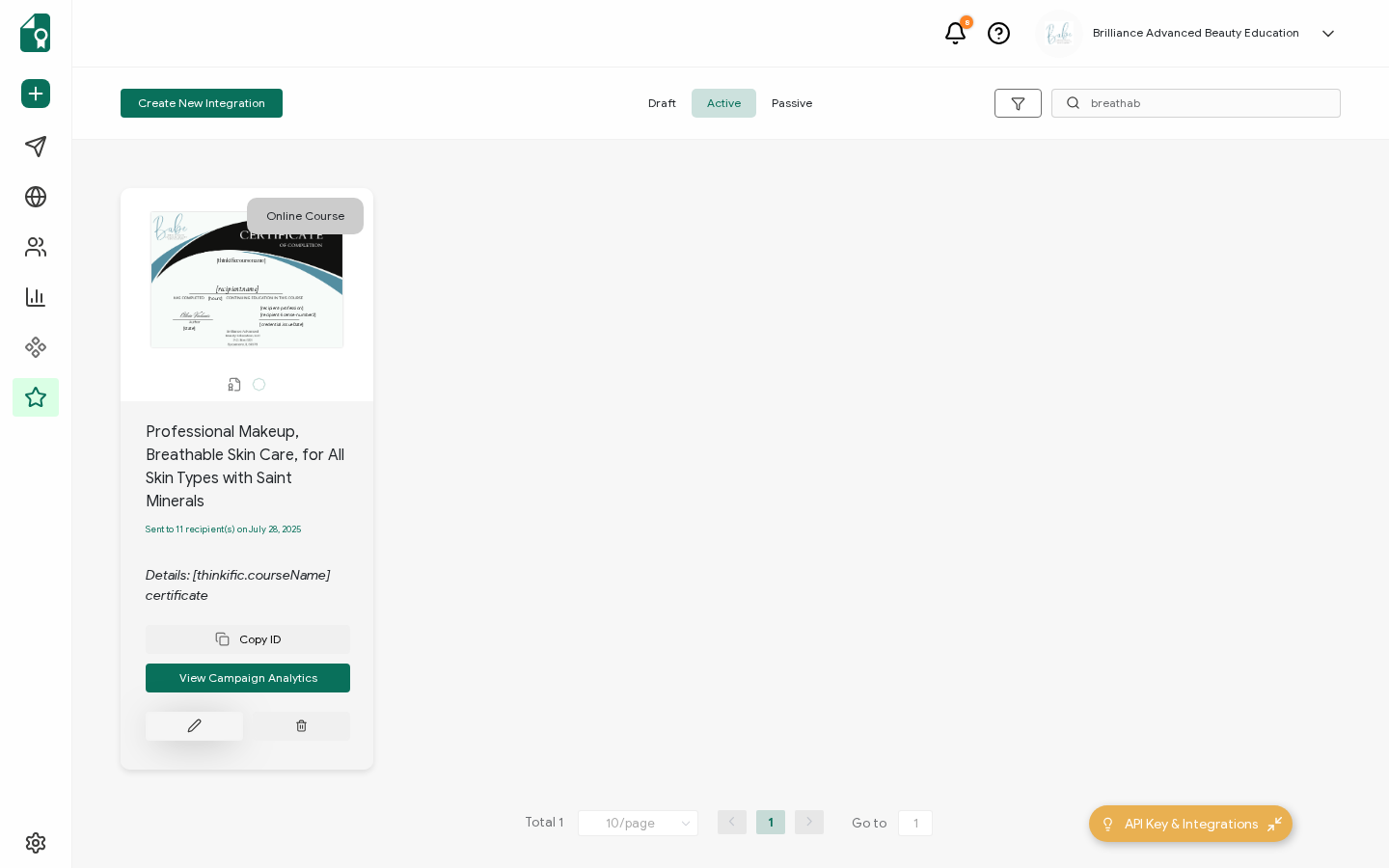 click 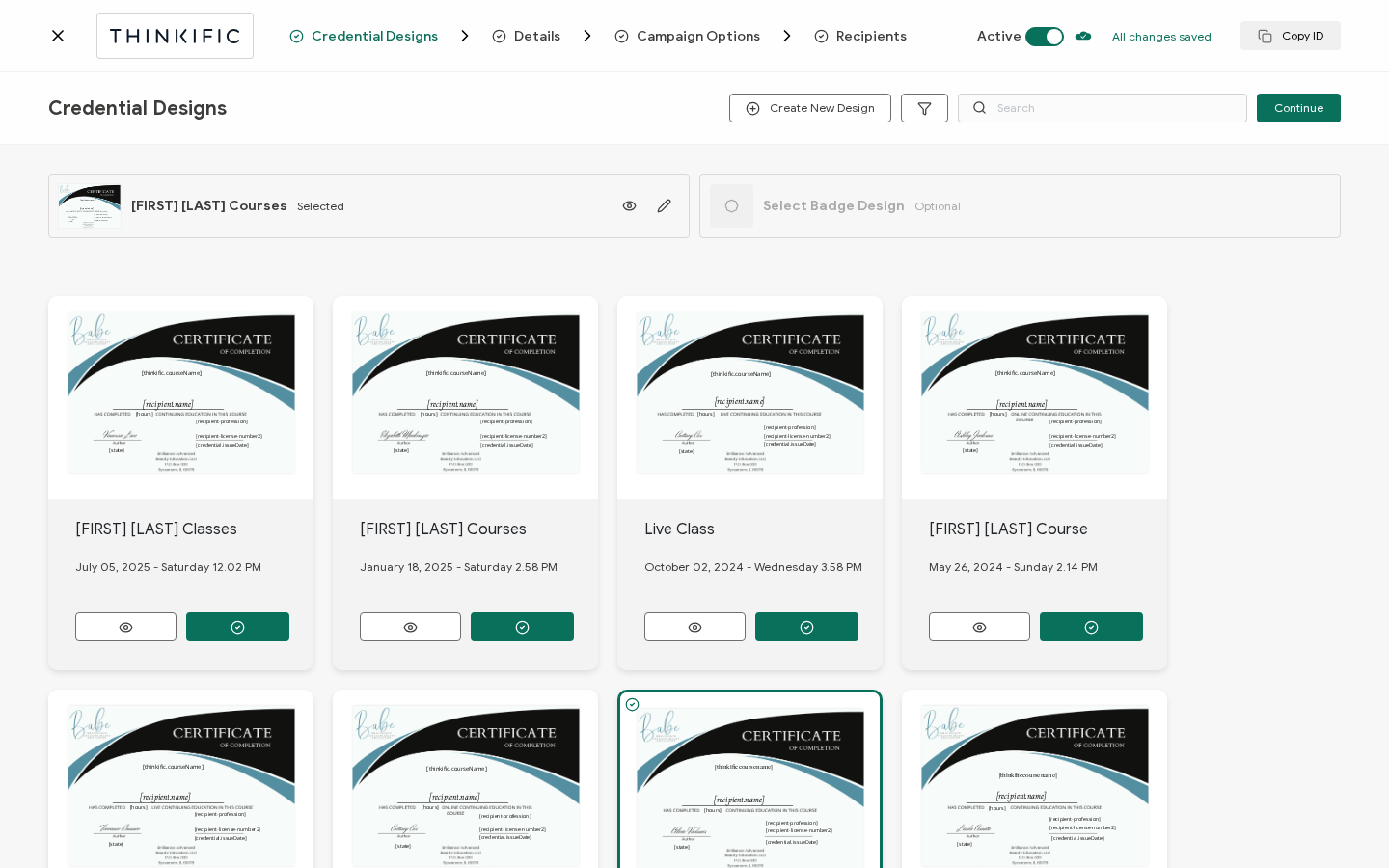 click on "Recipients" at bounding box center (871, 36) 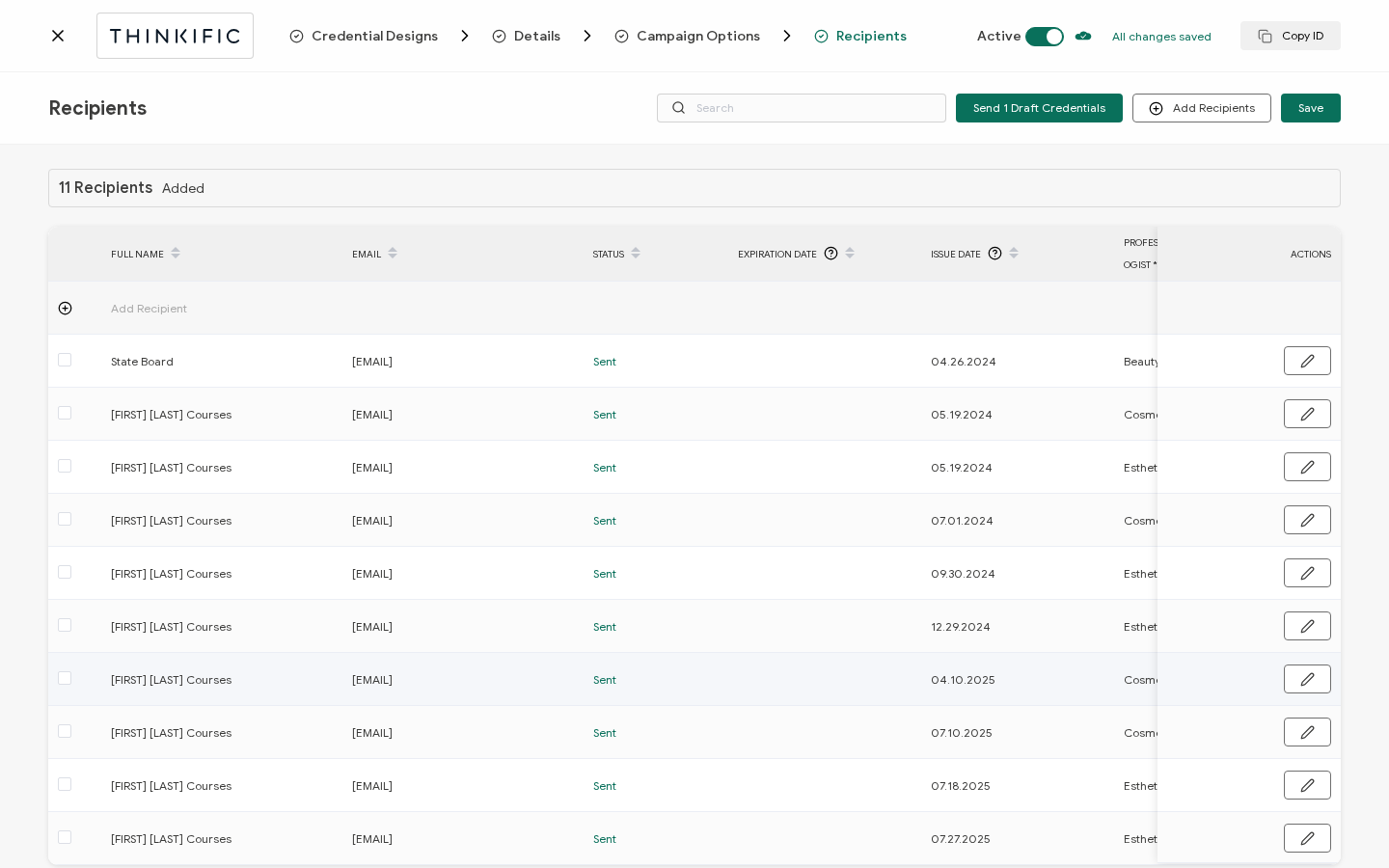 scroll, scrollTop: 97, scrollLeft: 0, axis: vertical 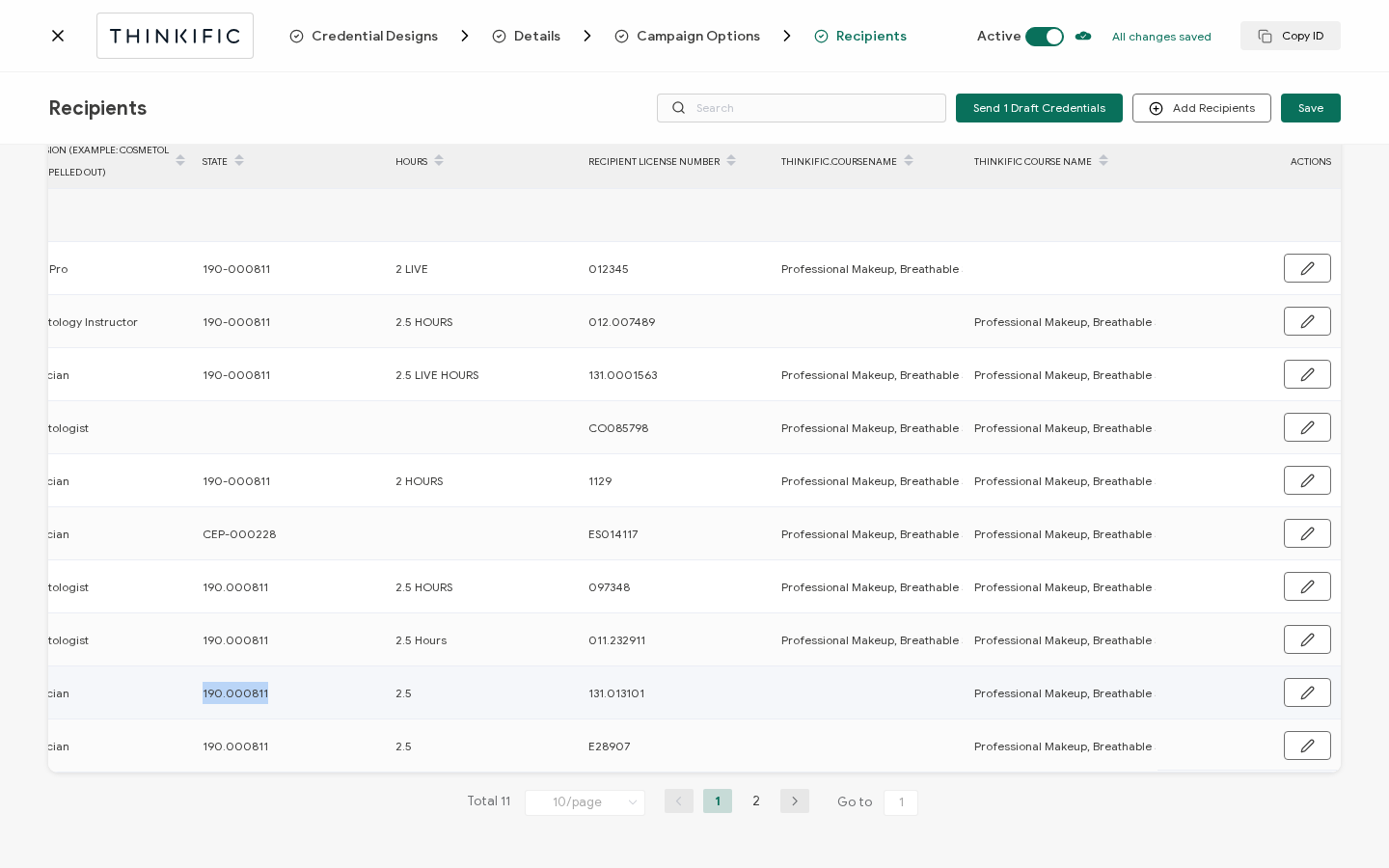 drag, startPoint x: 196, startPoint y: 687, endPoint x: 270, endPoint y: 687, distance: 74 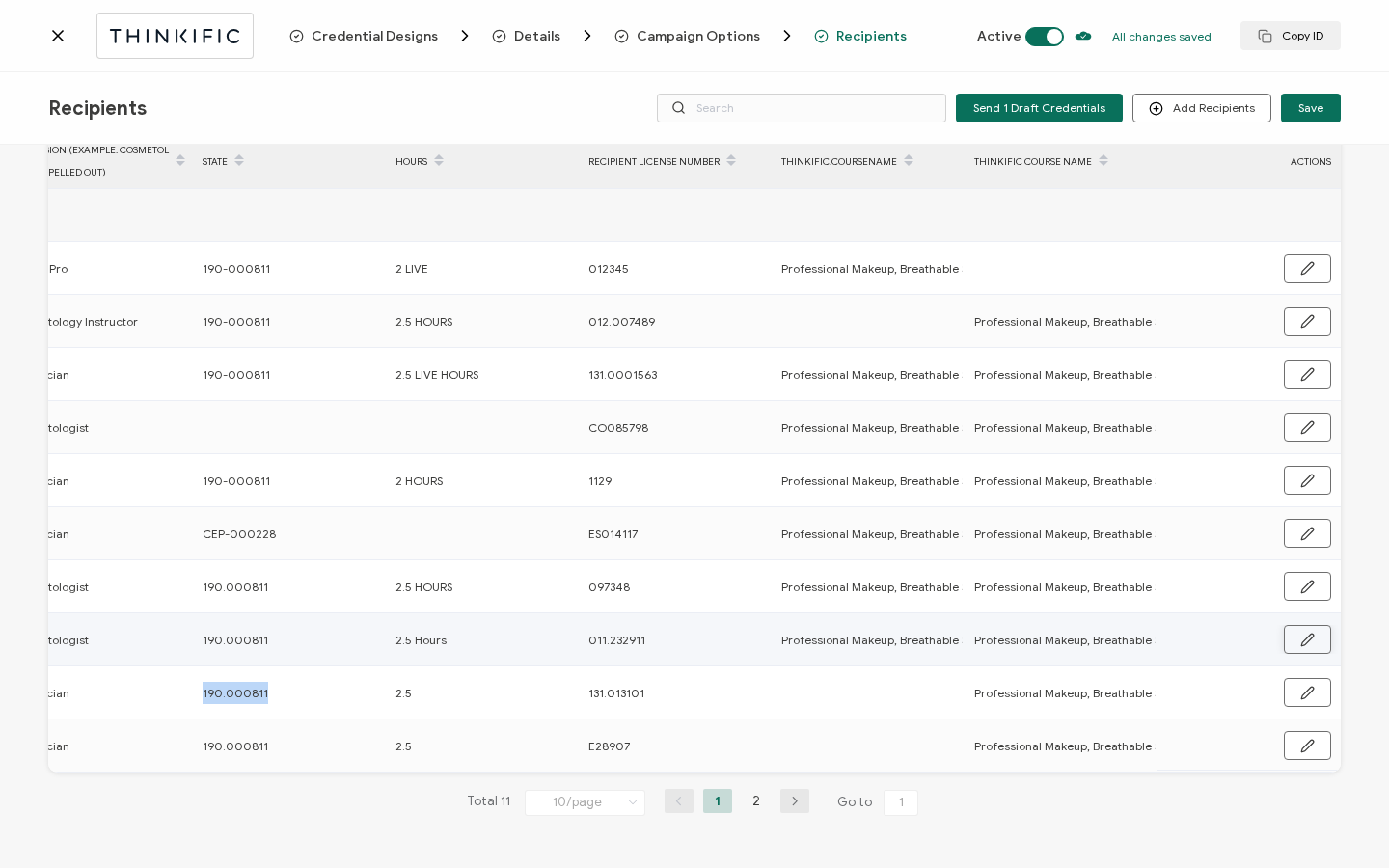 click 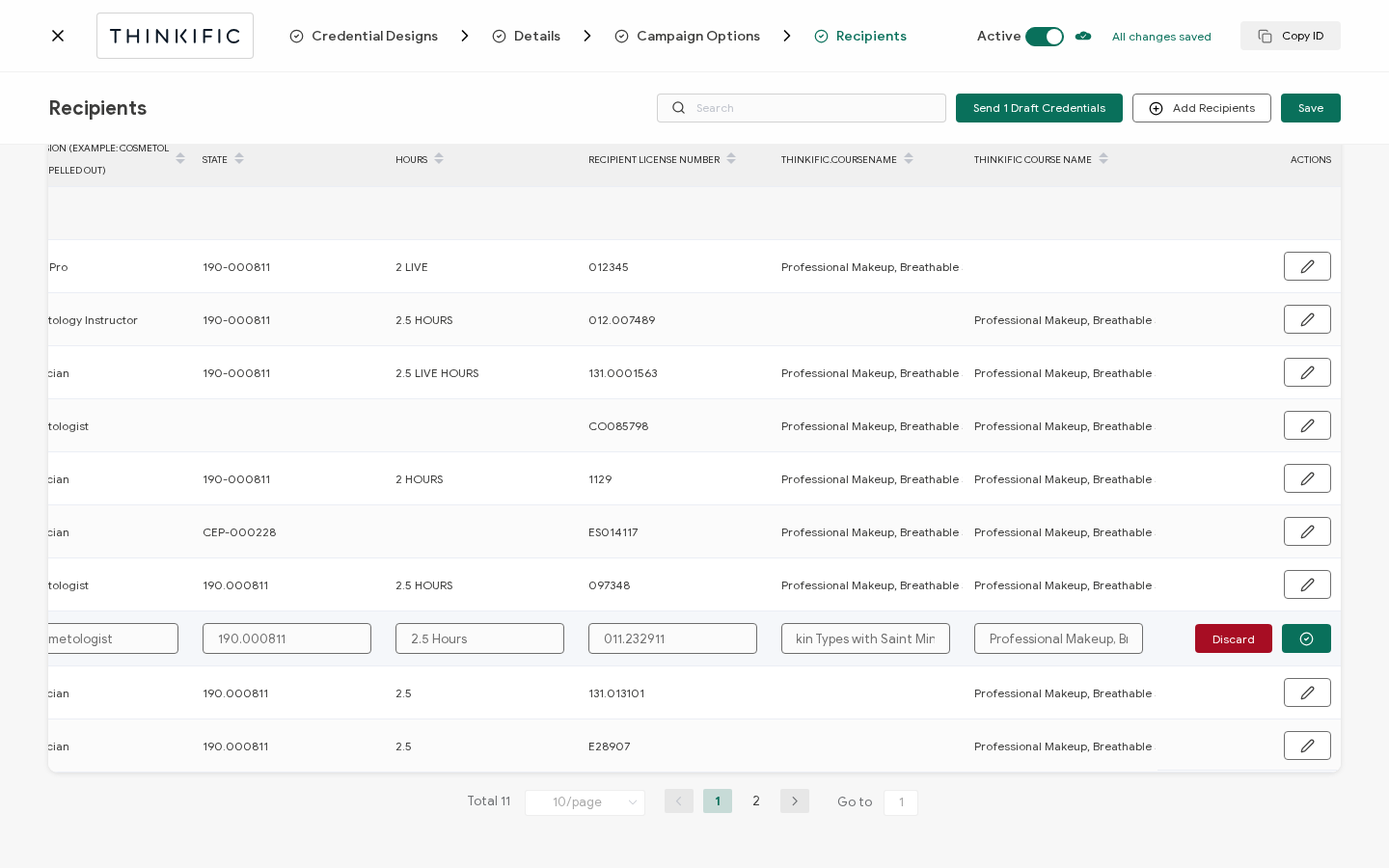 drag, startPoint x: 789, startPoint y: 632, endPoint x: 1028, endPoint y: 632, distance: 239 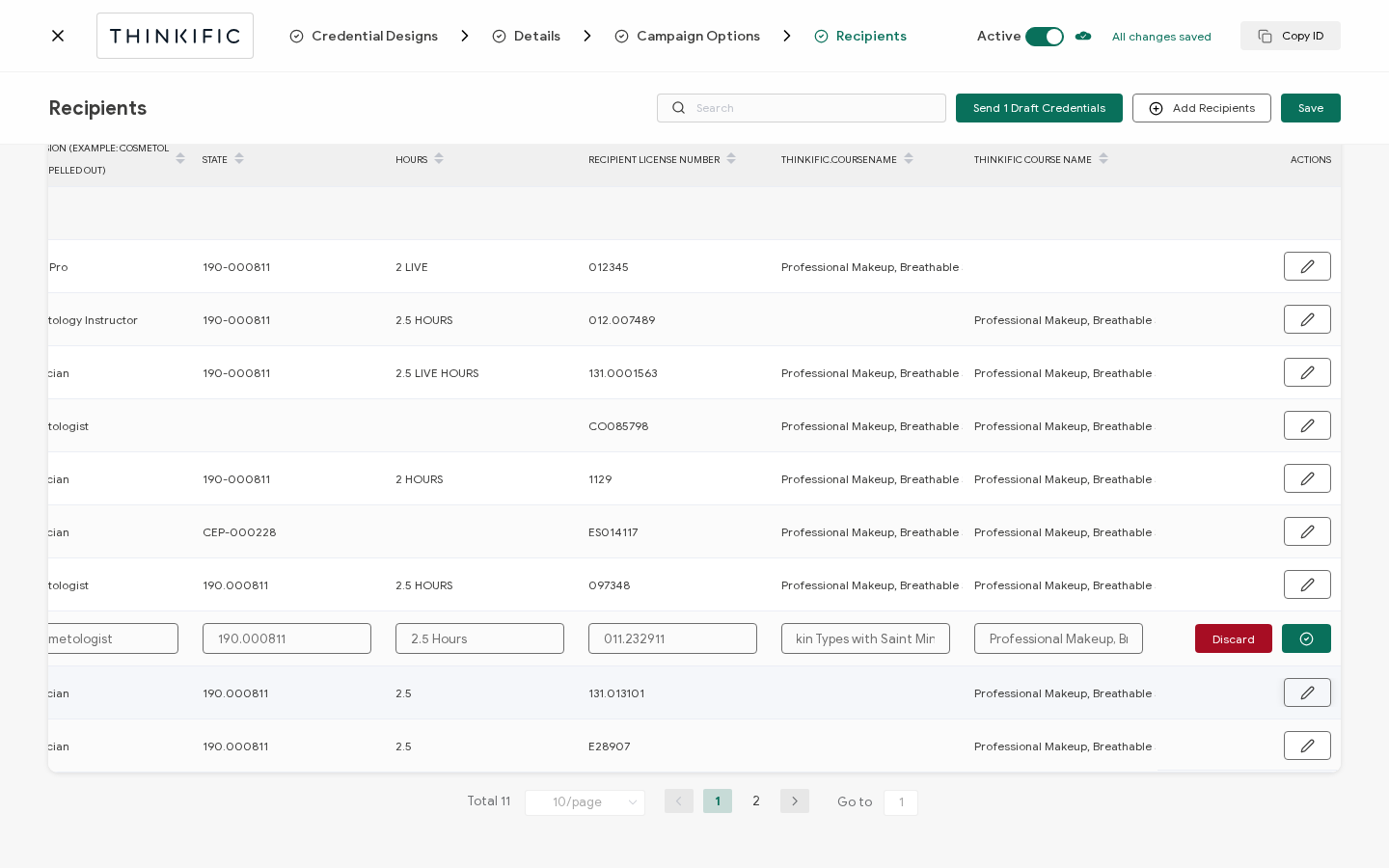 click at bounding box center (1307, 692) 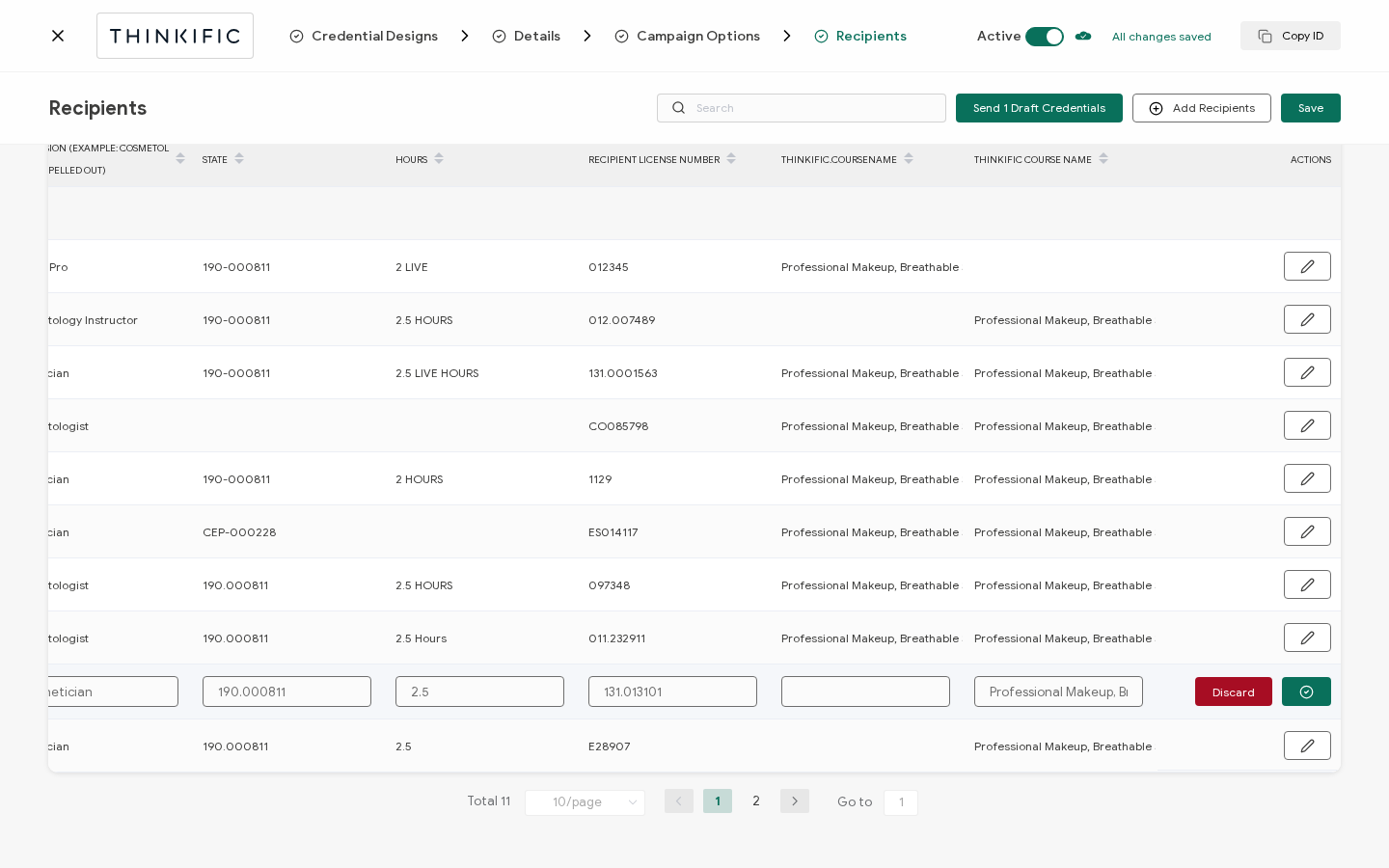 click at bounding box center (865, 692) 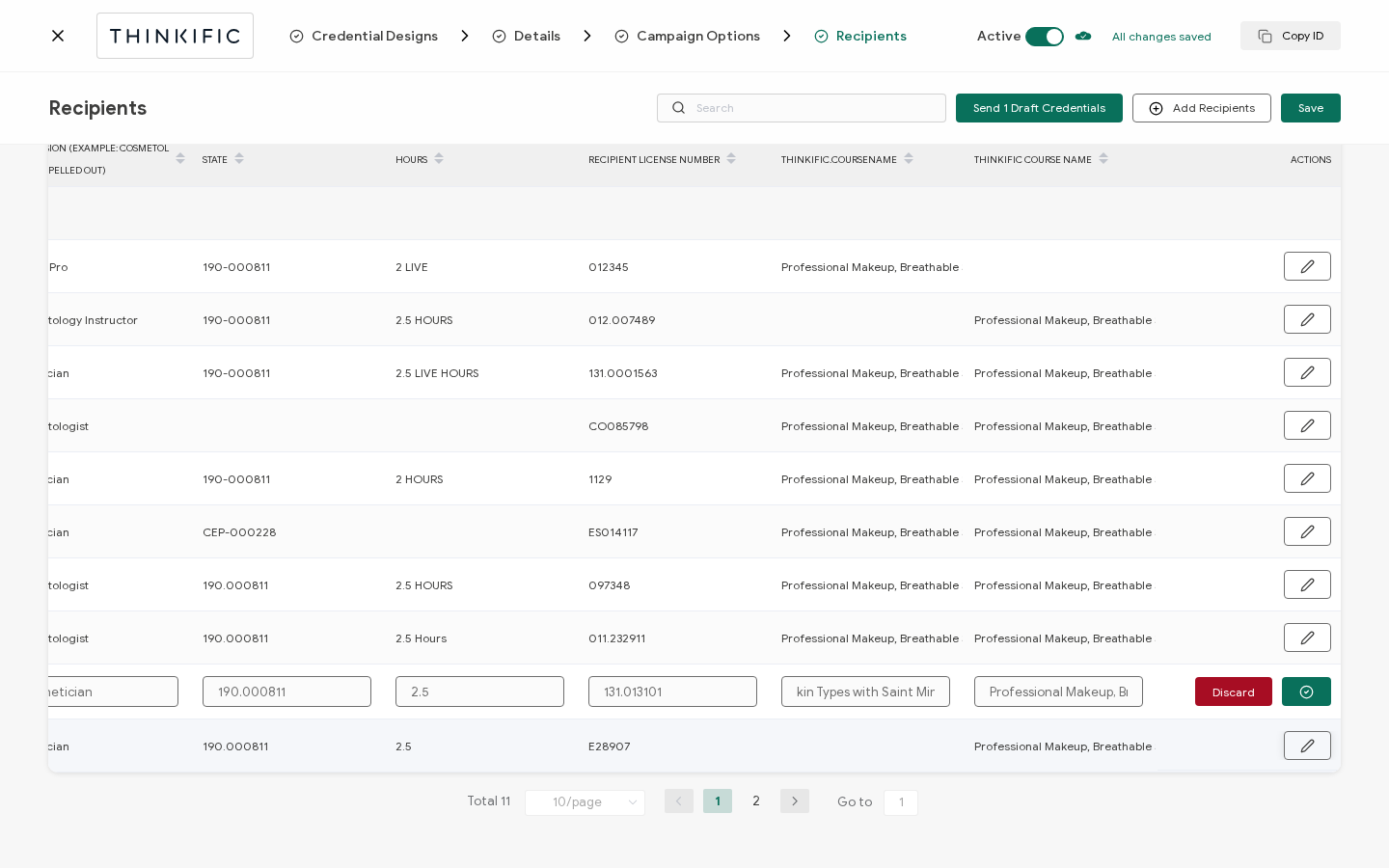 type on "Professional Makeup, Breathable Skin Protection, for All Skin Types with Saint Minerals" 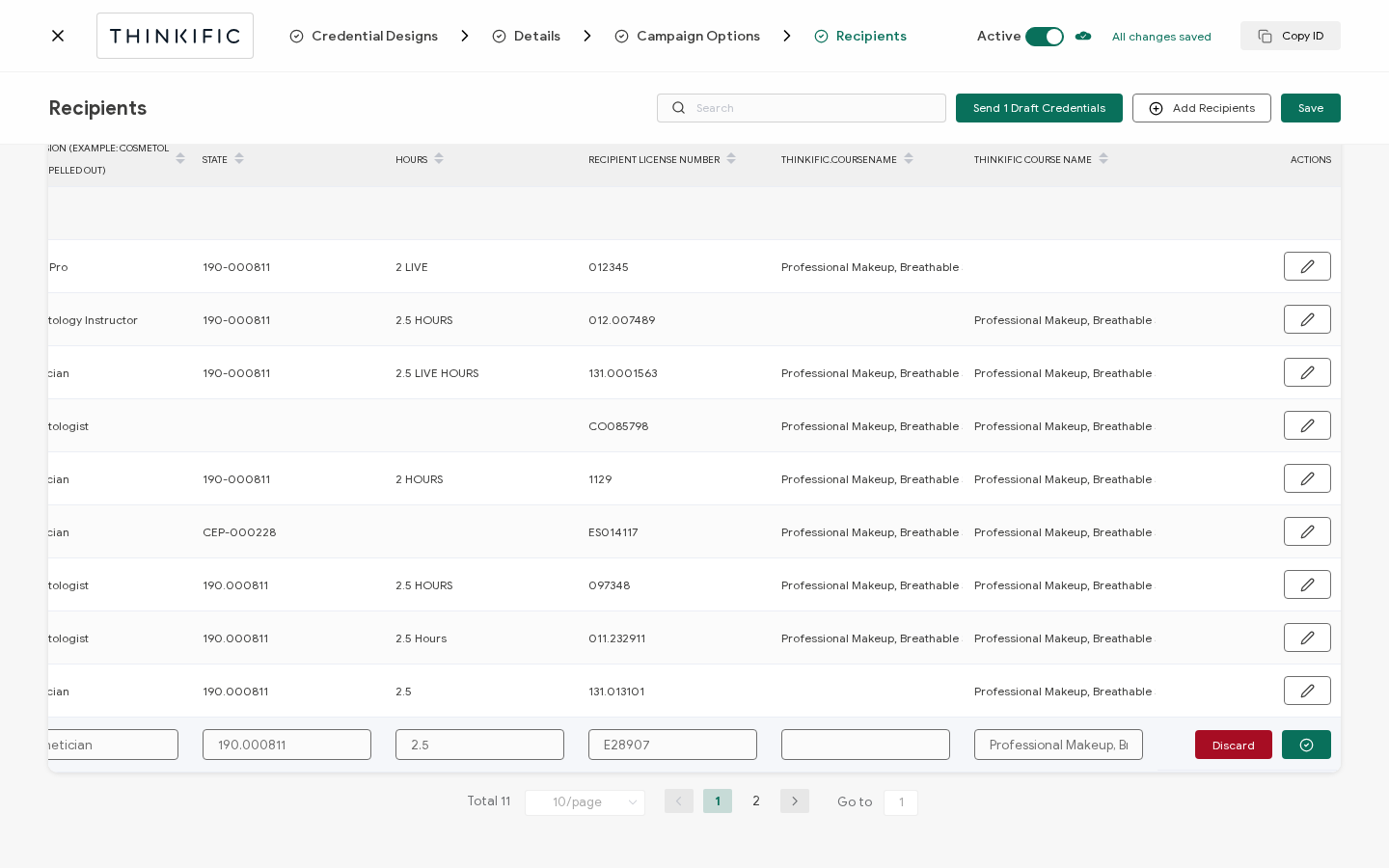 click at bounding box center [865, 745] 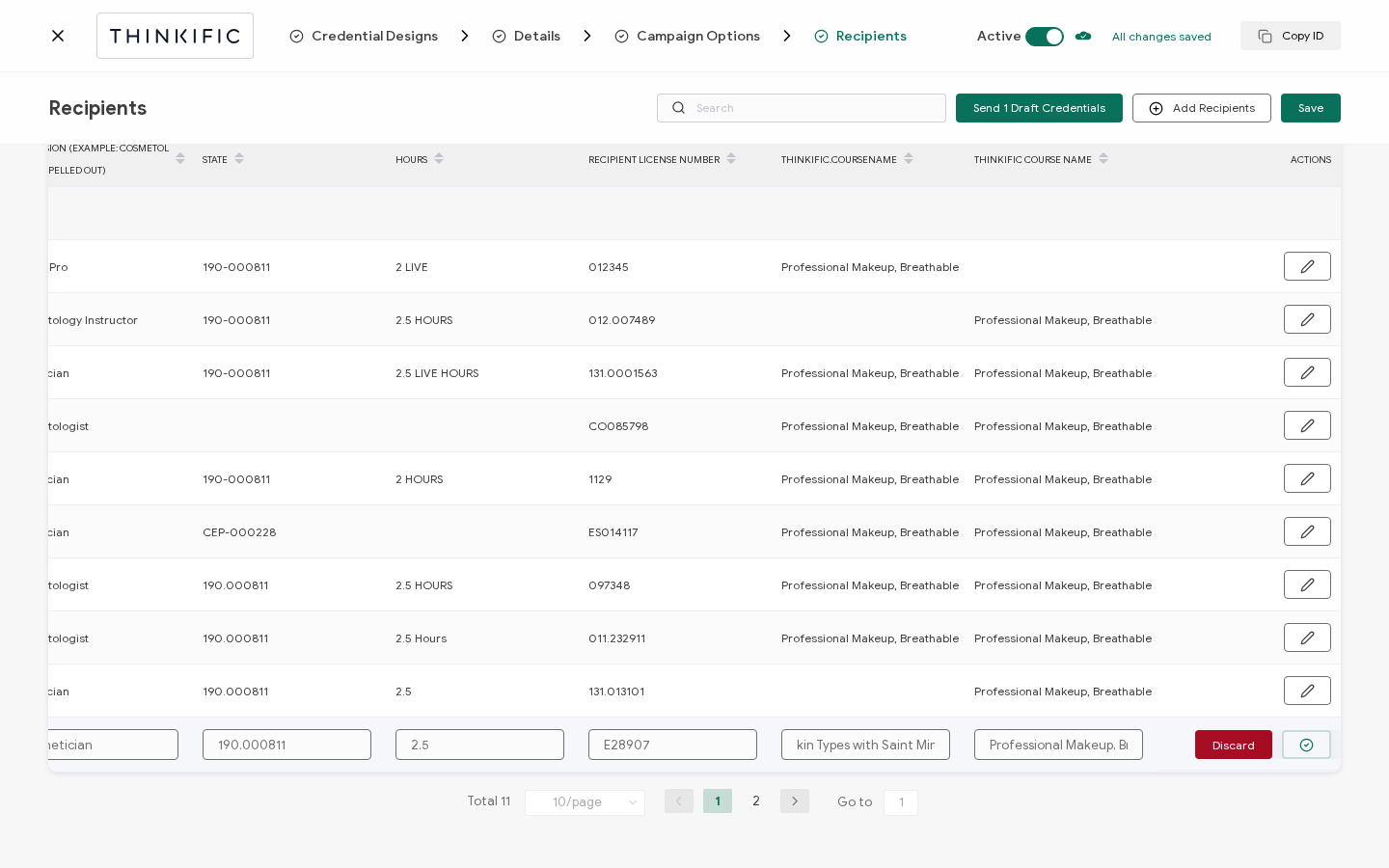 type on "Professional Makeup, Breathable Skin Protection, for All Skin Types with Saint Minerals" 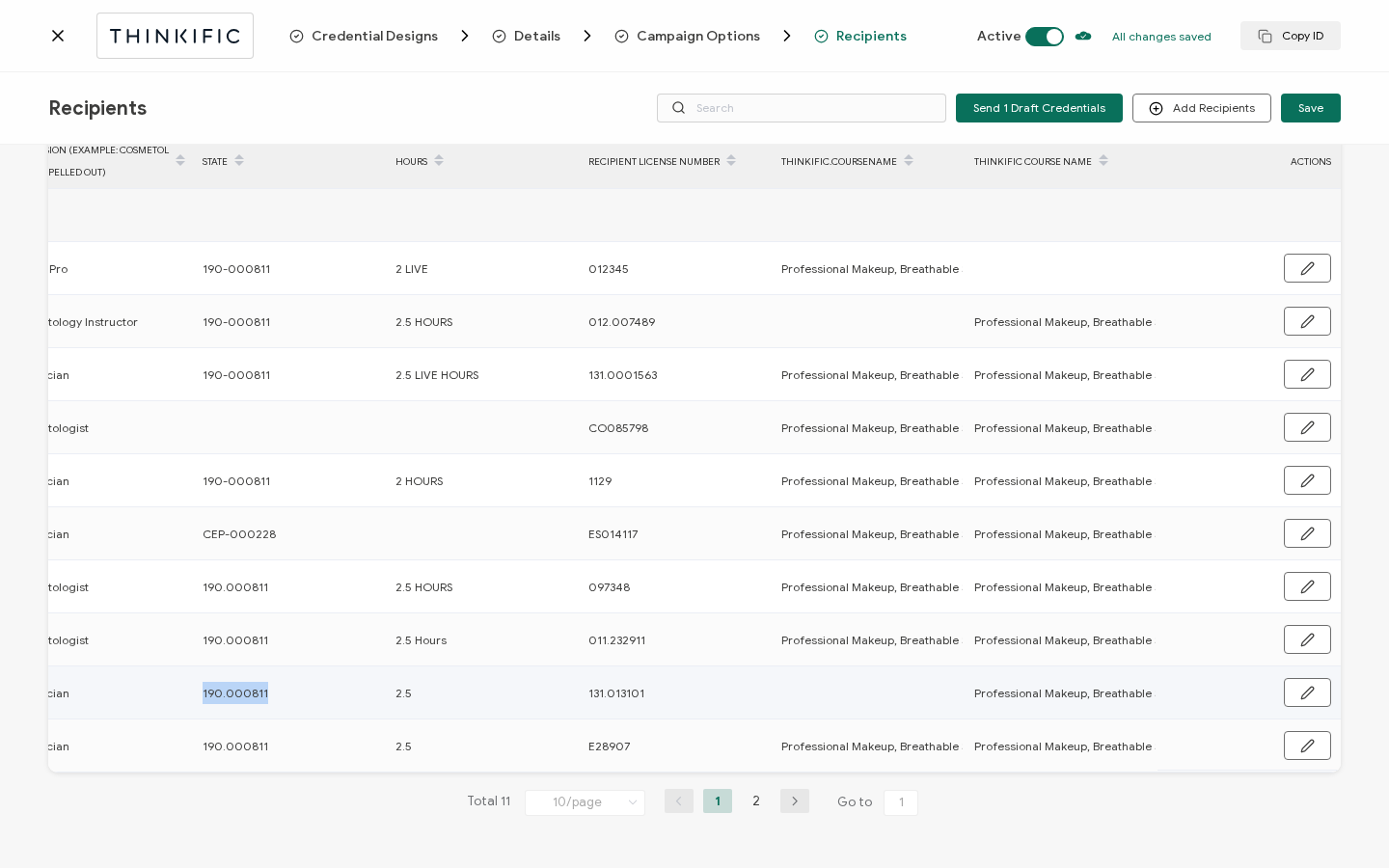 drag, startPoint x: 190, startPoint y: 692, endPoint x: 279, endPoint y: 687, distance: 89.14034 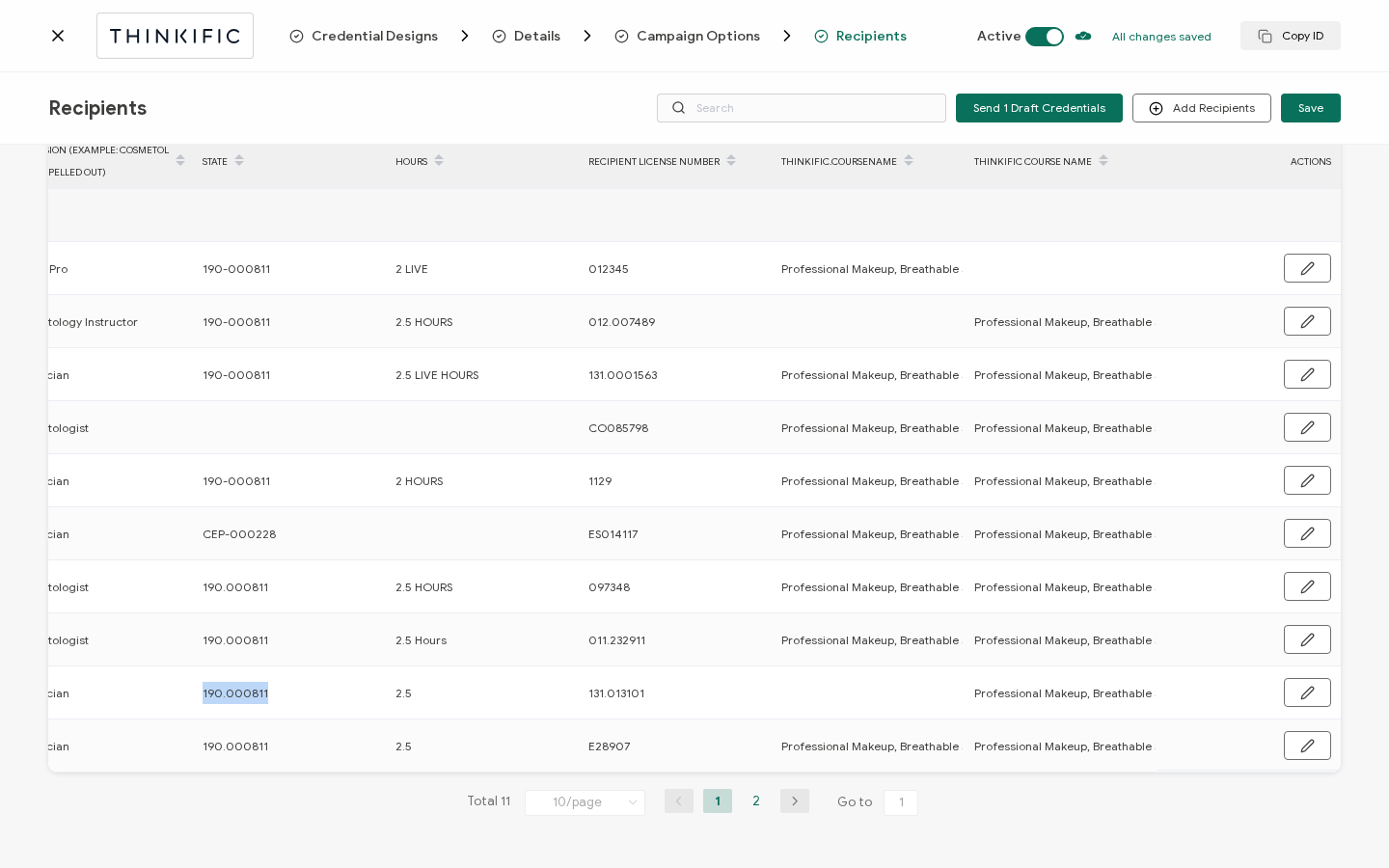 click on "2" at bounding box center (756, 800) 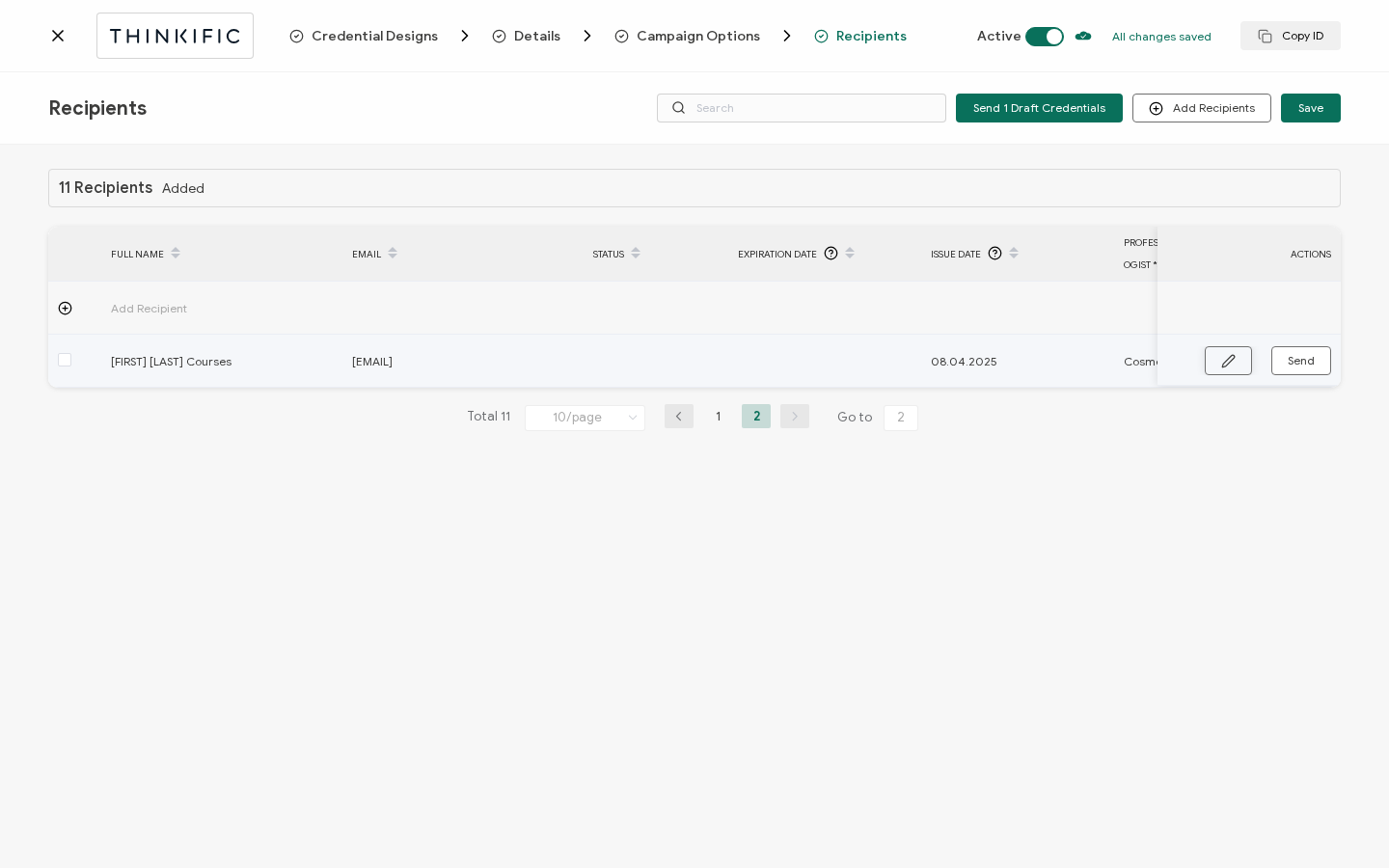 click 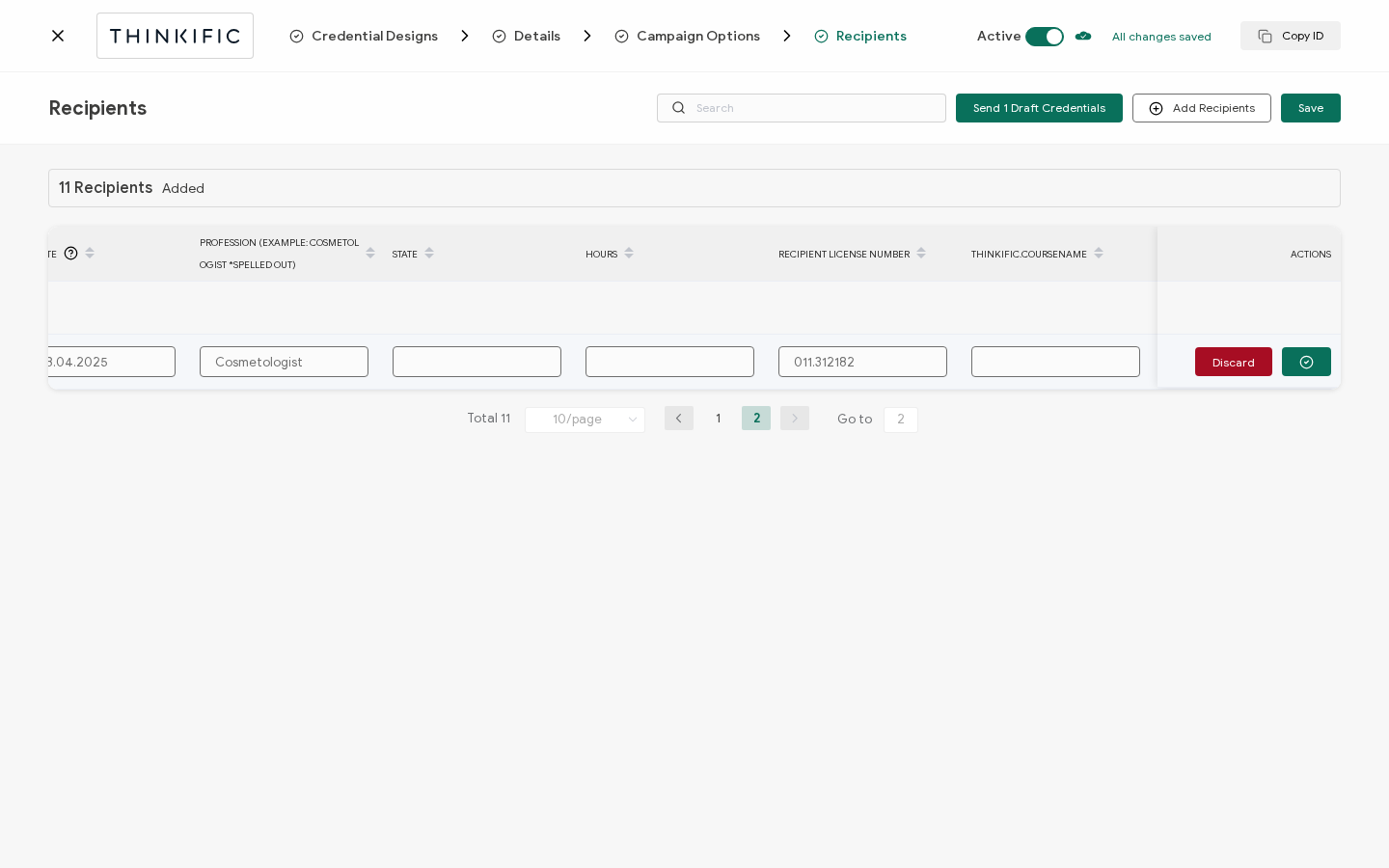 click at bounding box center [477, 362] 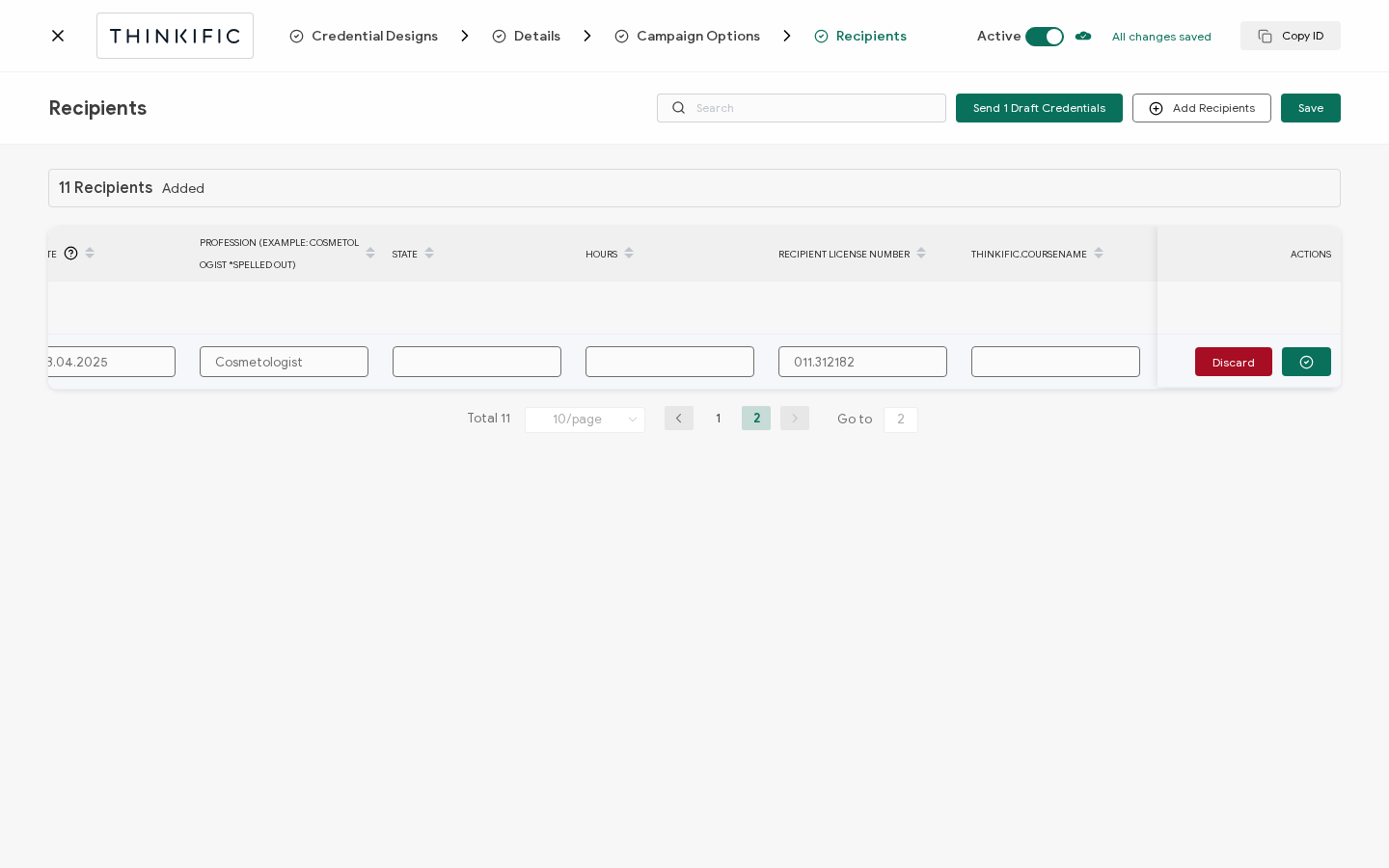 paste on "190.000811" 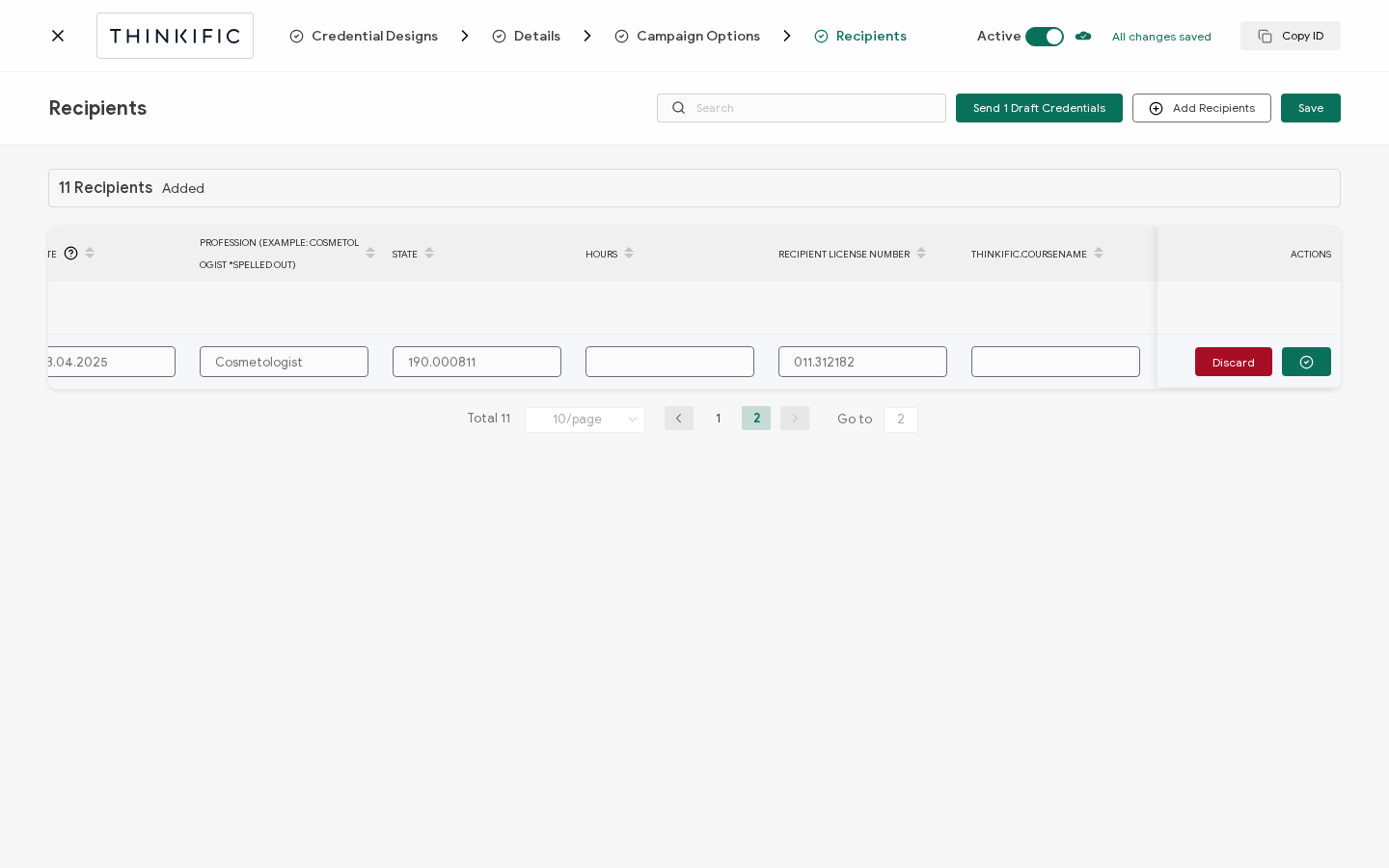 type on "190.000811" 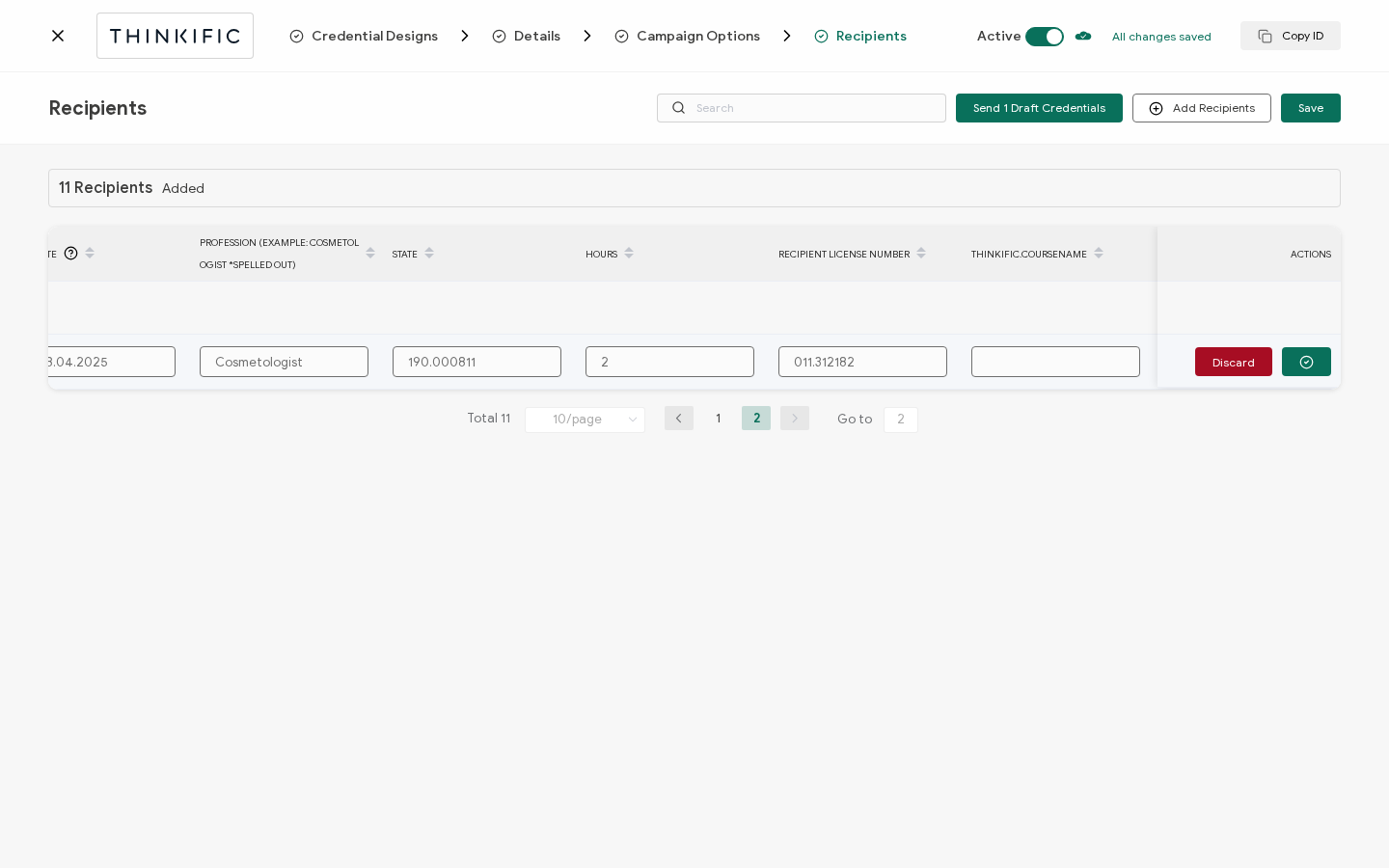 type on "2." 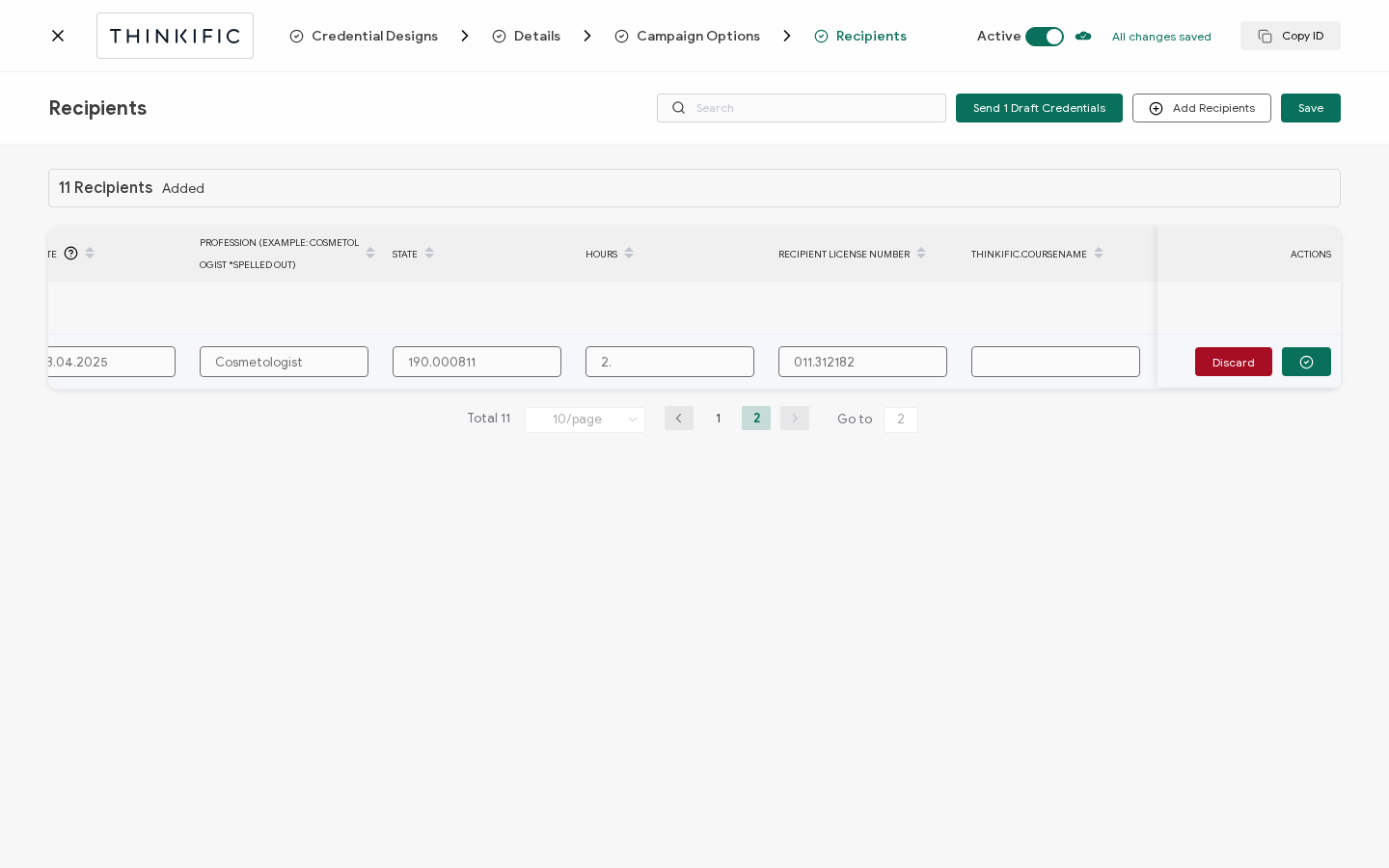 type on "2.5" 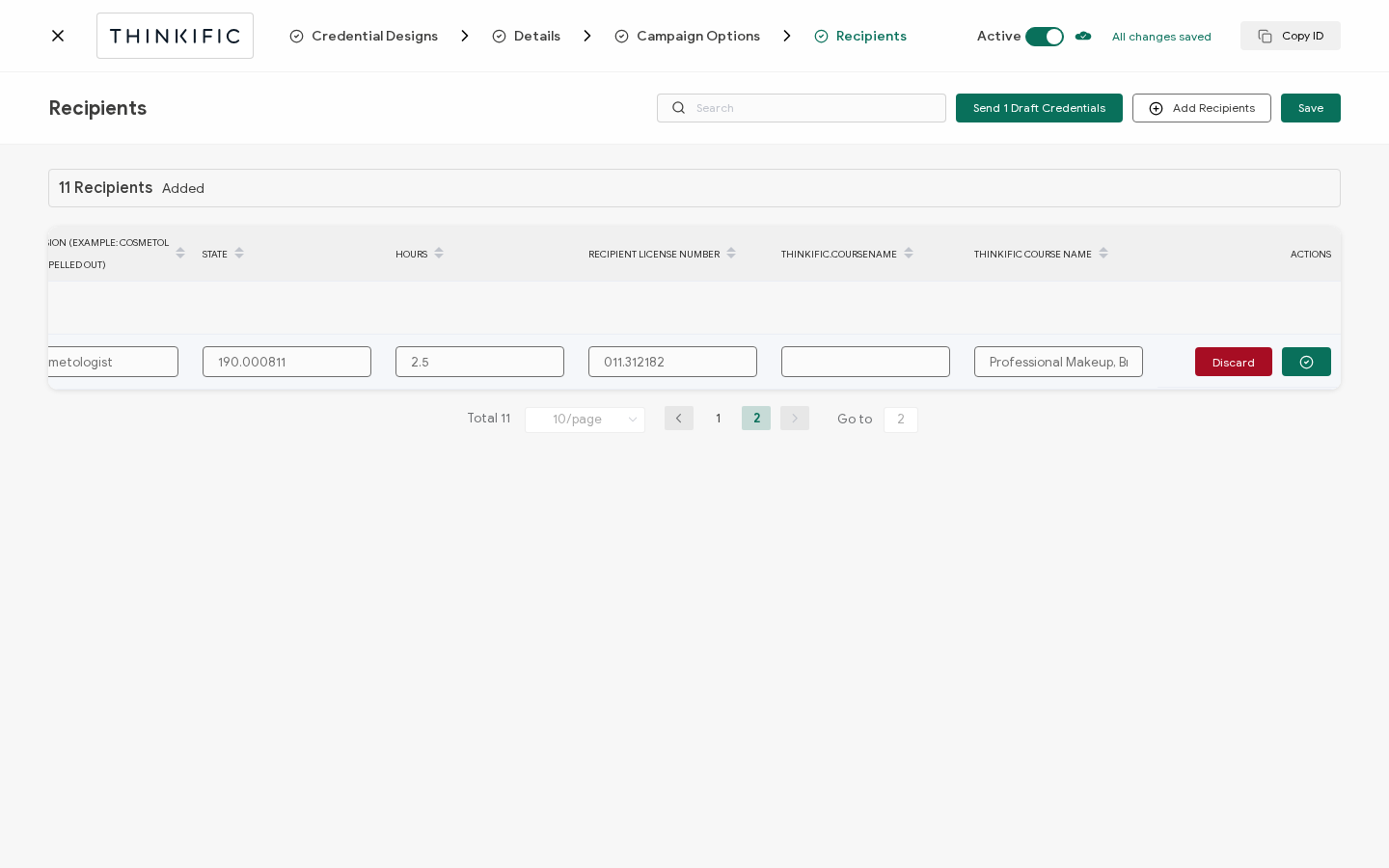 type on "2.5" 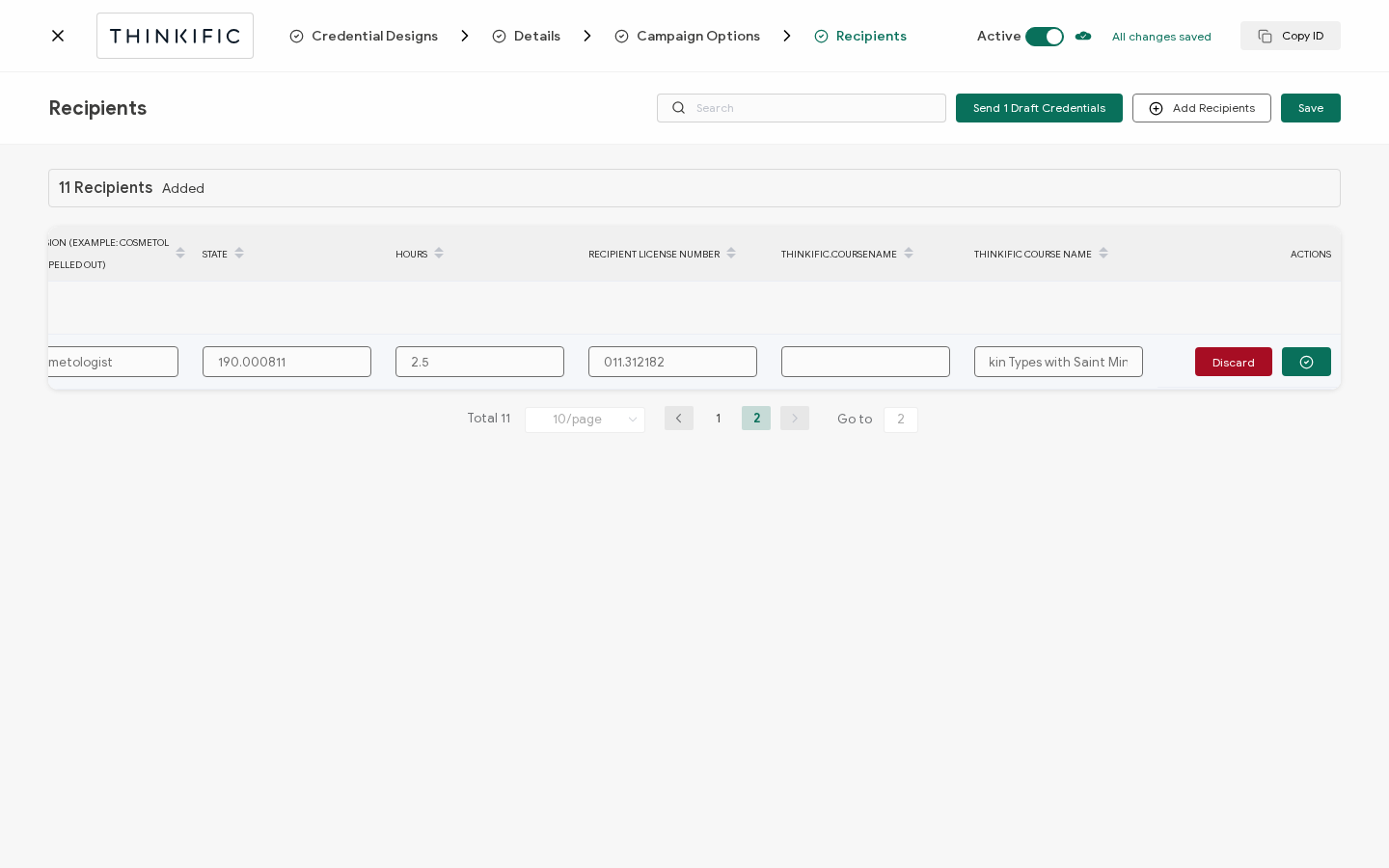 drag, startPoint x: 991, startPoint y: 357, endPoint x: 1162, endPoint y: 366, distance: 171.23668 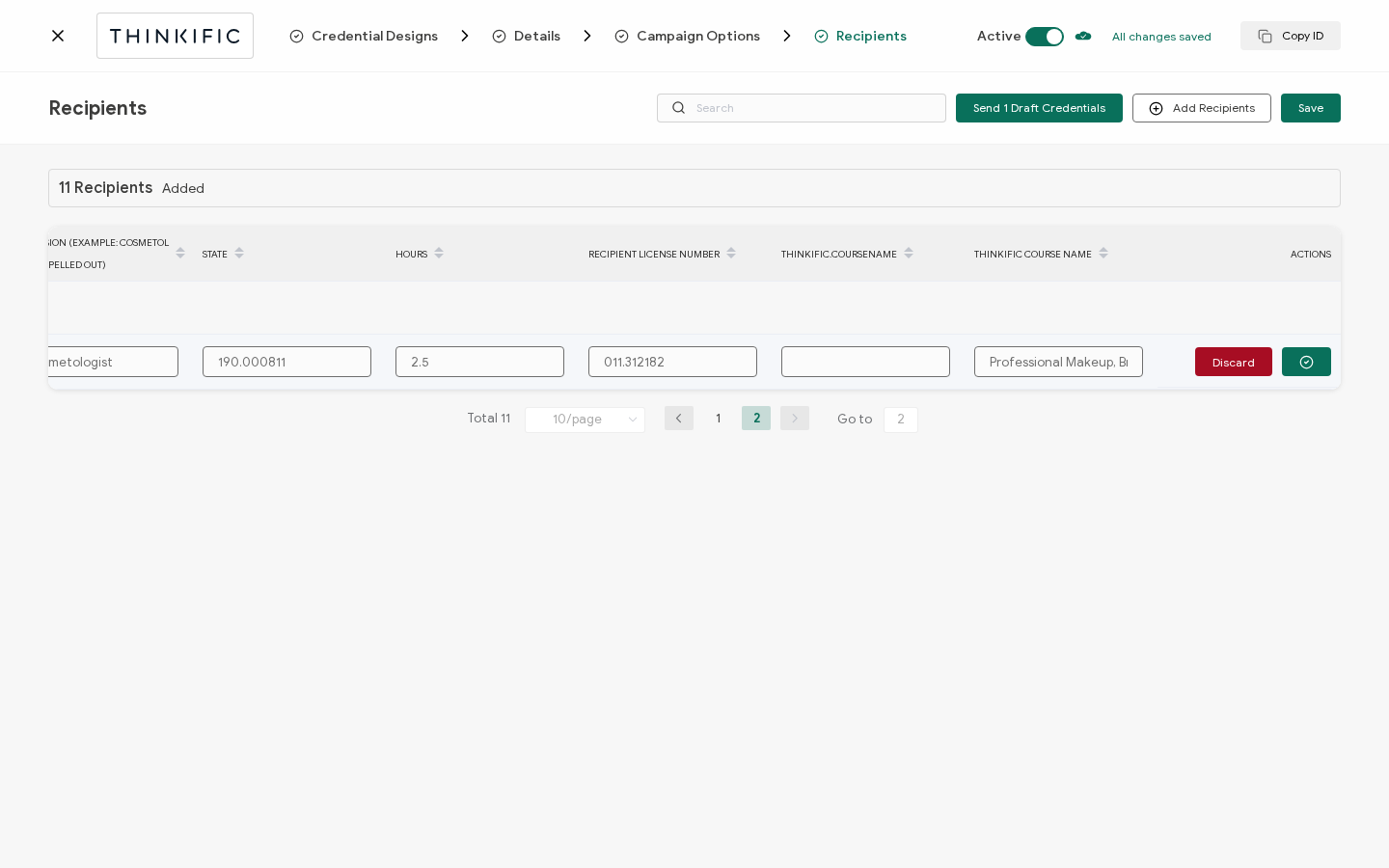 paste on "Professional Makeup, Breathable Skin Protection, for All Skin Types with Saint Minerals" 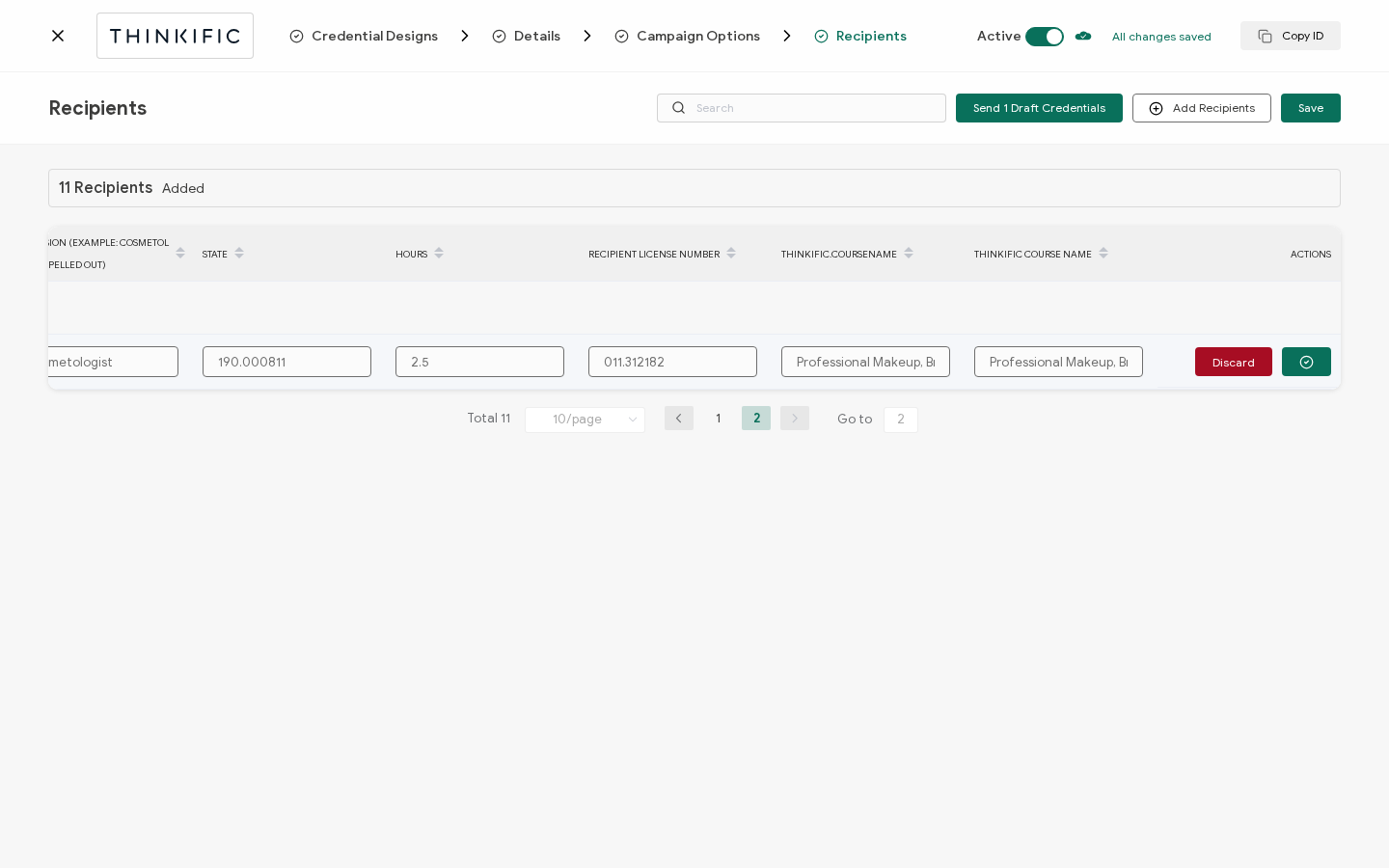 type on "Professional Makeup, Breathable Skin Protection, for All Skin Types with Saint Minerals" 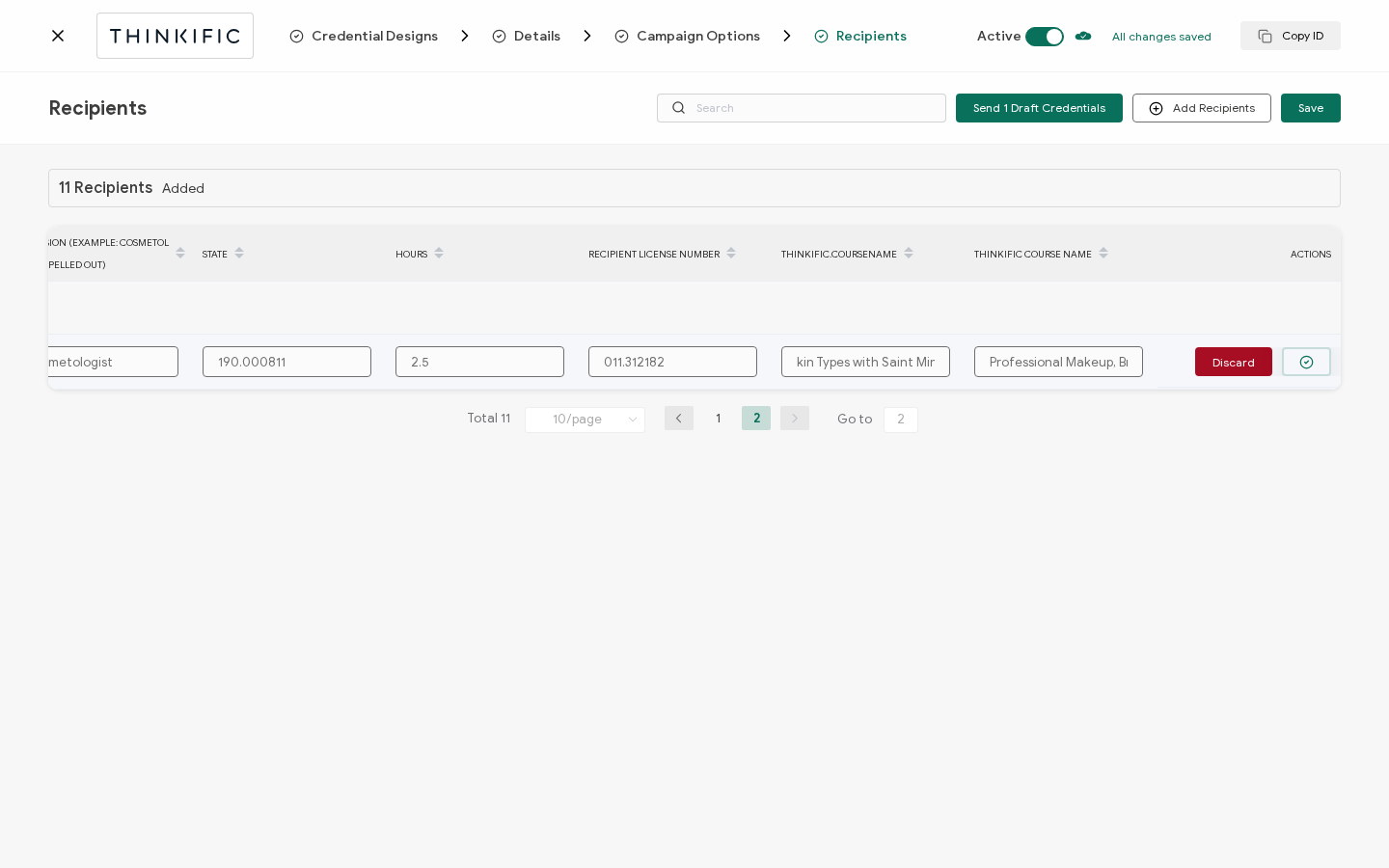type on "Professional Makeup, Breathable Skin Protection, for All Skin Types with Saint Minerals" 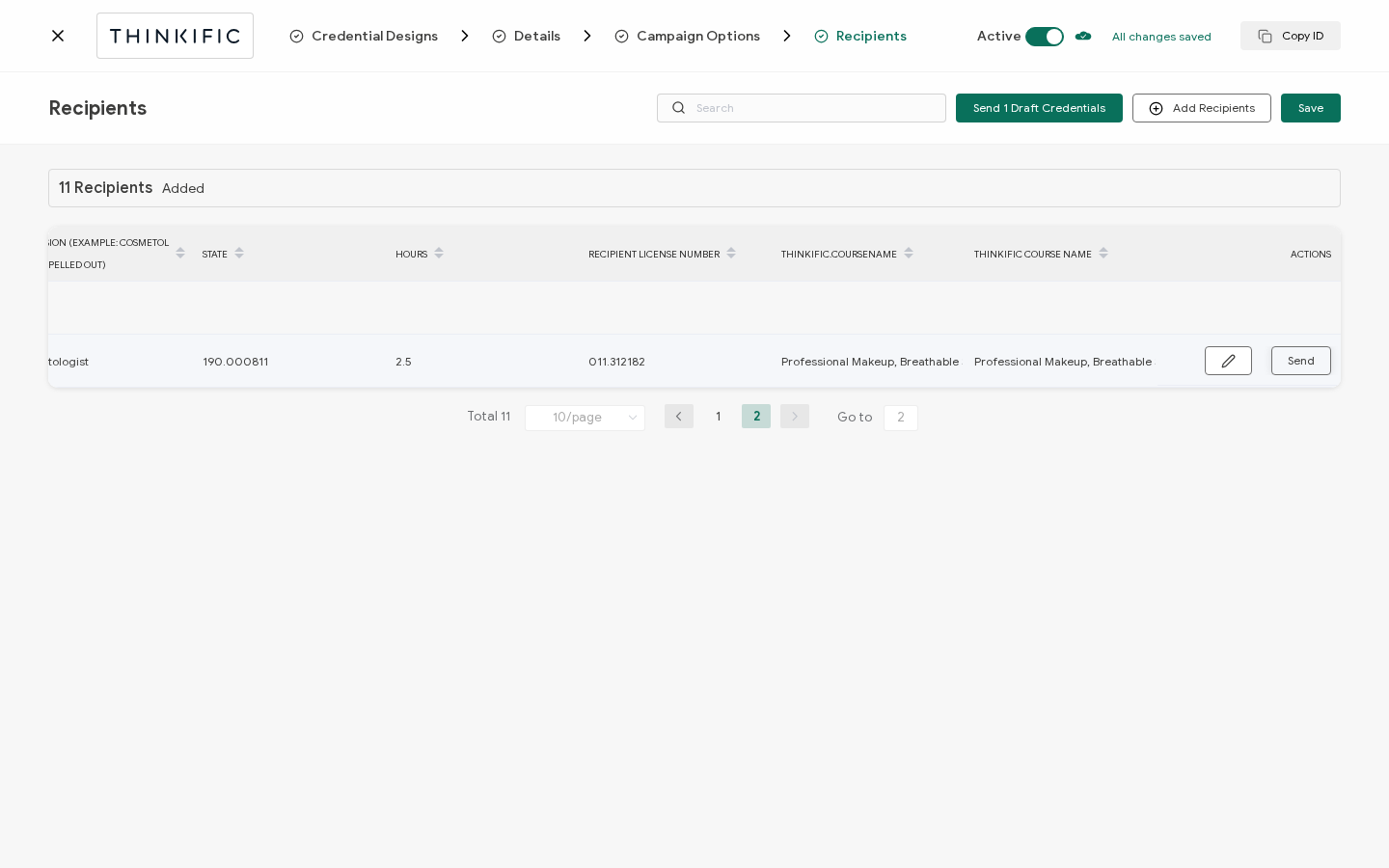 click on "Send" at bounding box center (1228, 361) 